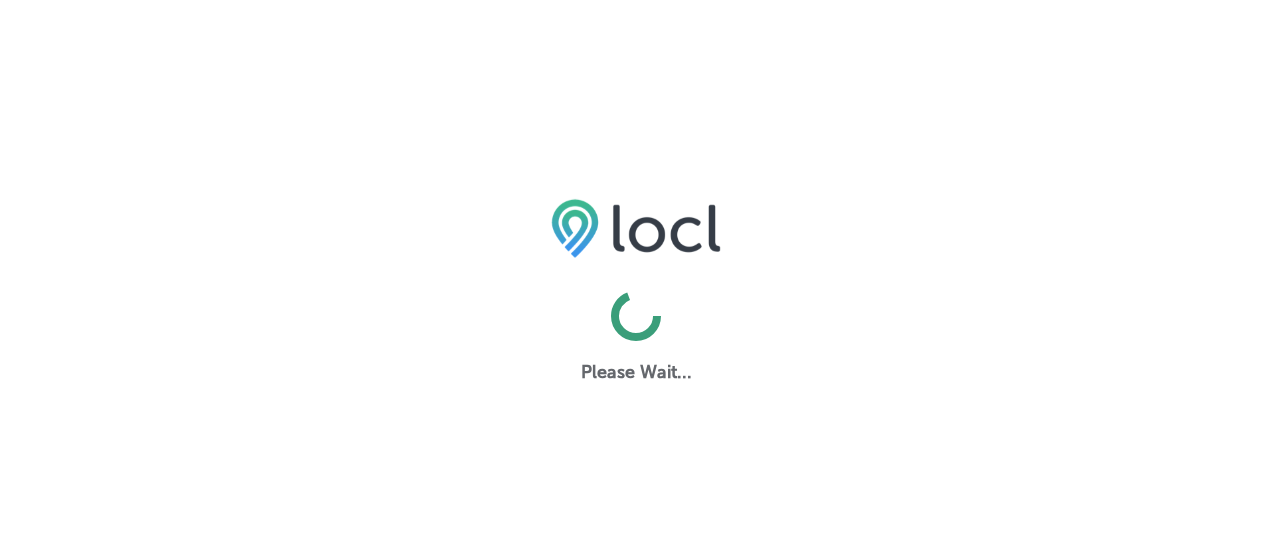 scroll, scrollTop: 0, scrollLeft: 0, axis: both 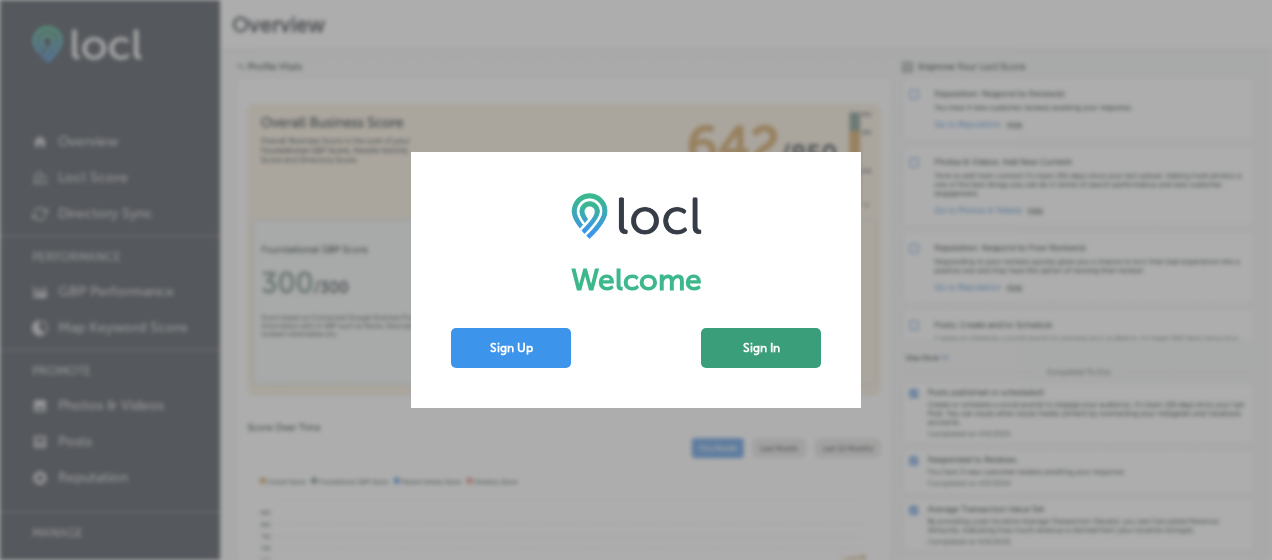 click on "Sign In" at bounding box center [761, 348] 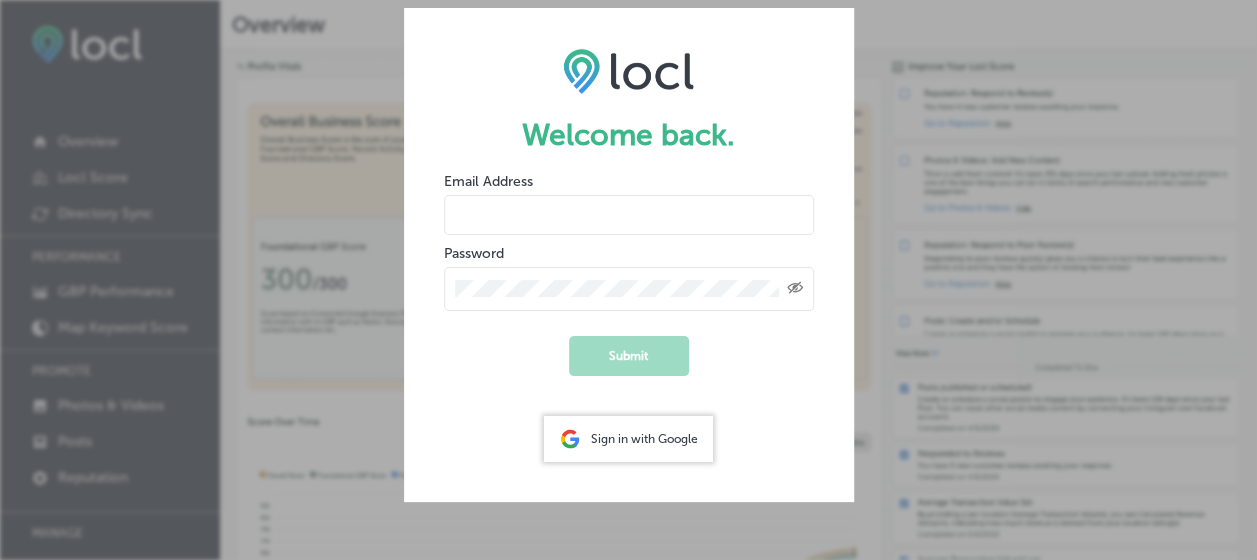 click at bounding box center (629, 215) 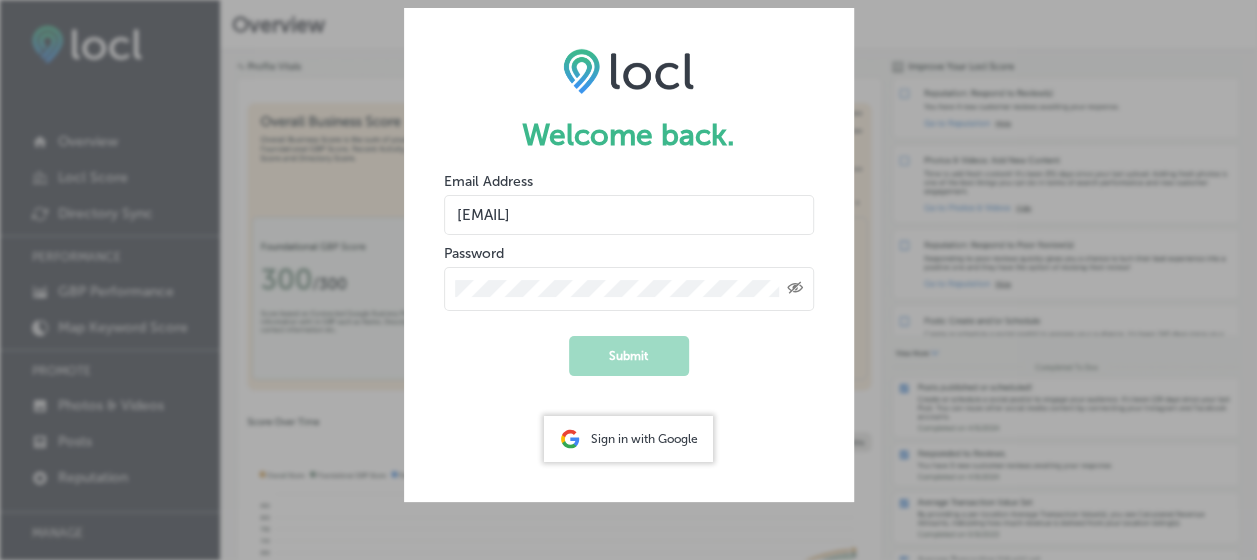 click on "Welcome back. Email Address jubitzcorp@gmail.com Password
Created with Sketch.
Submit
Sign in with Google Forgot your password?   Don't have an account?" at bounding box center (628, 280) 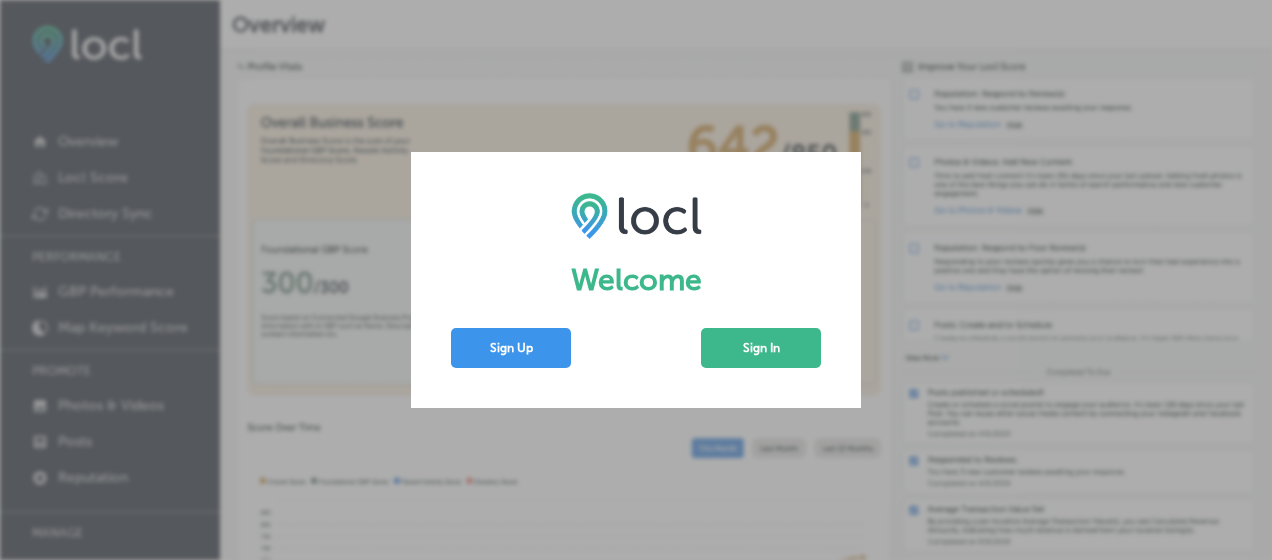 scroll, scrollTop: 0, scrollLeft: 0, axis: both 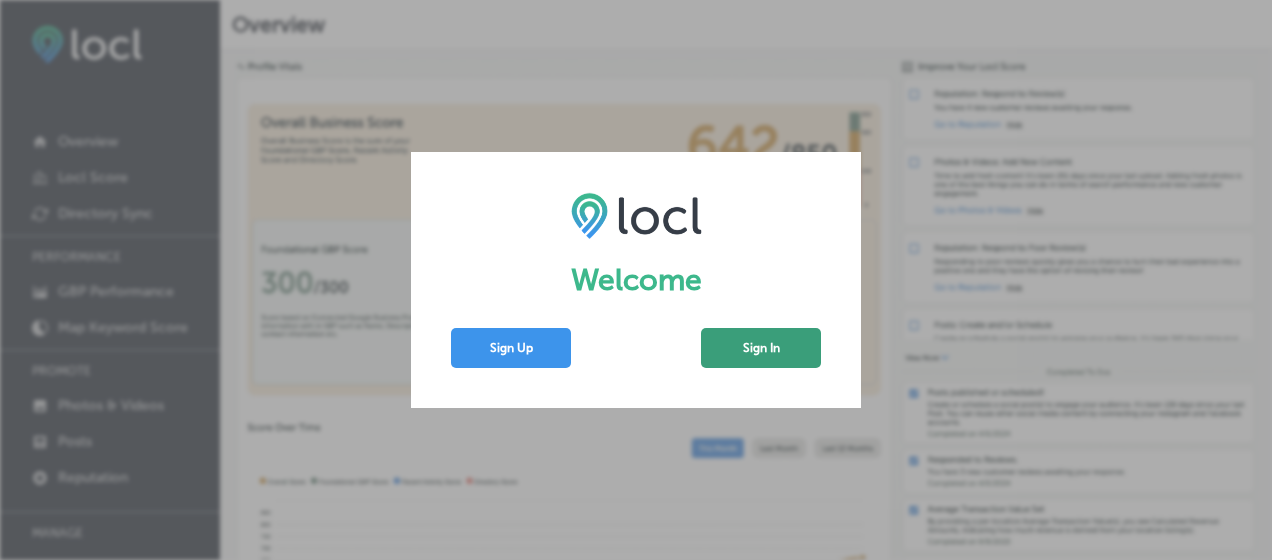click on "Sign In" at bounding box center [761, 348] 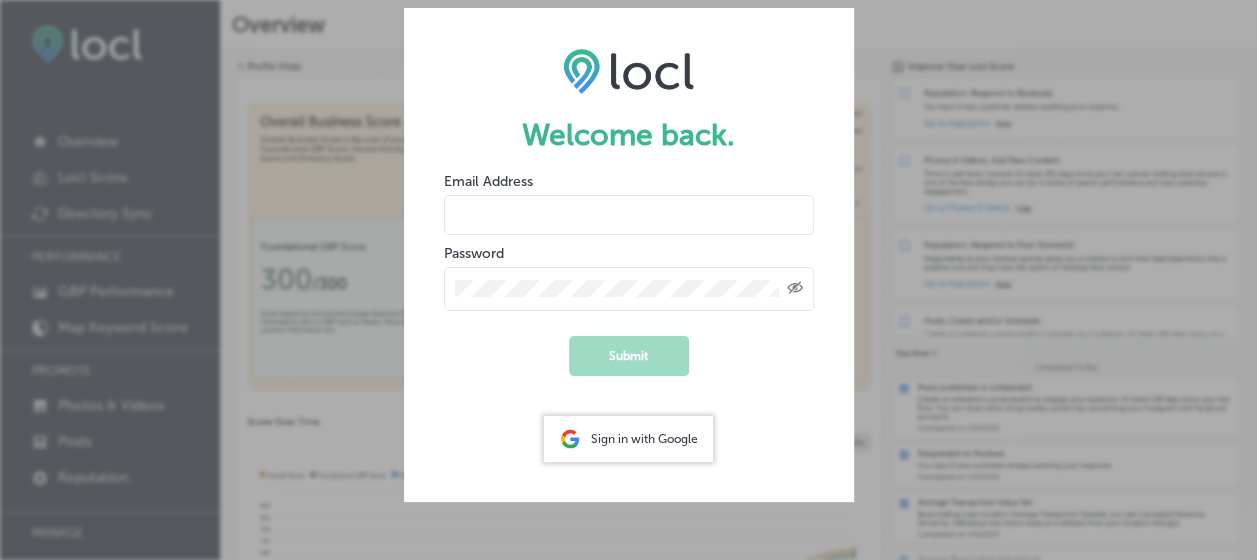 click at bounding box center (629, 215) 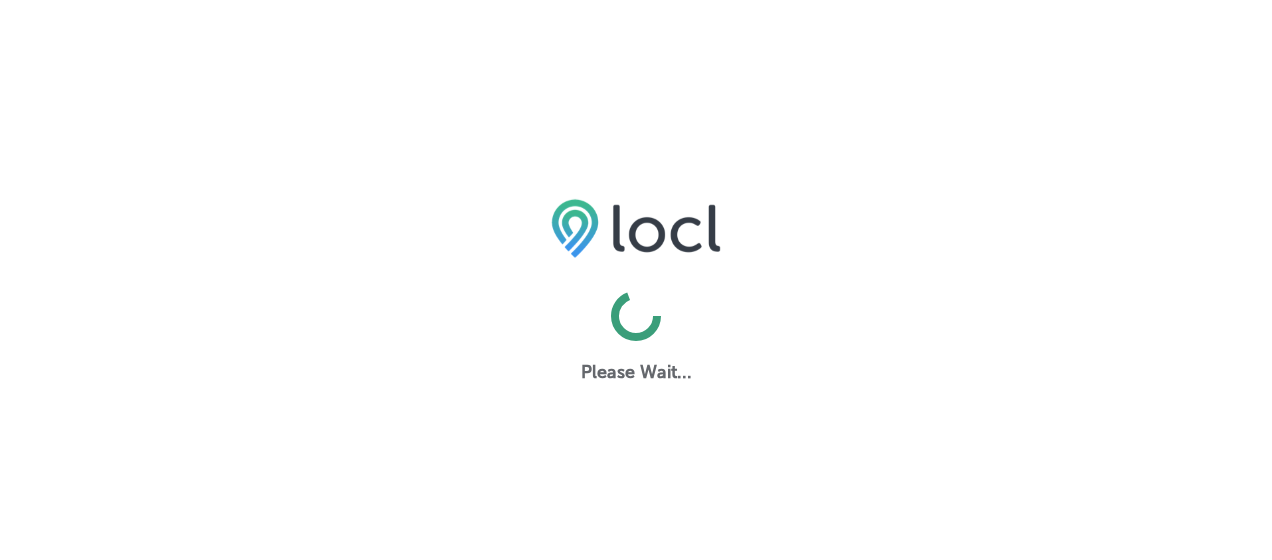 scroll, scrollTop: 0, scrollLeft: 0, axis: both 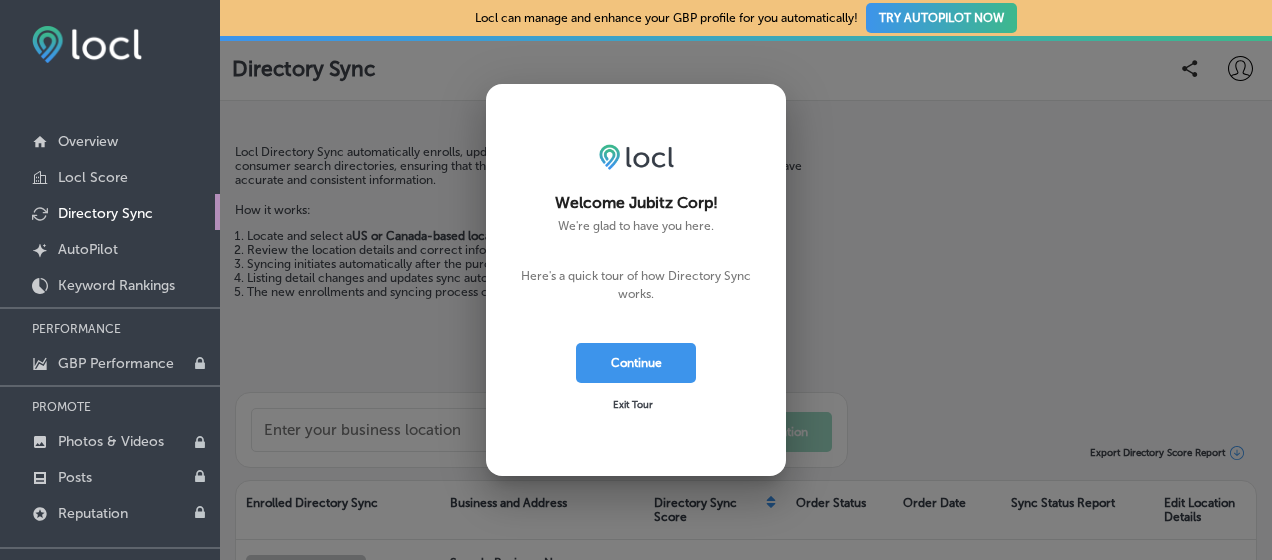 click on "Exit Tour" at bounding box center (633, 405) 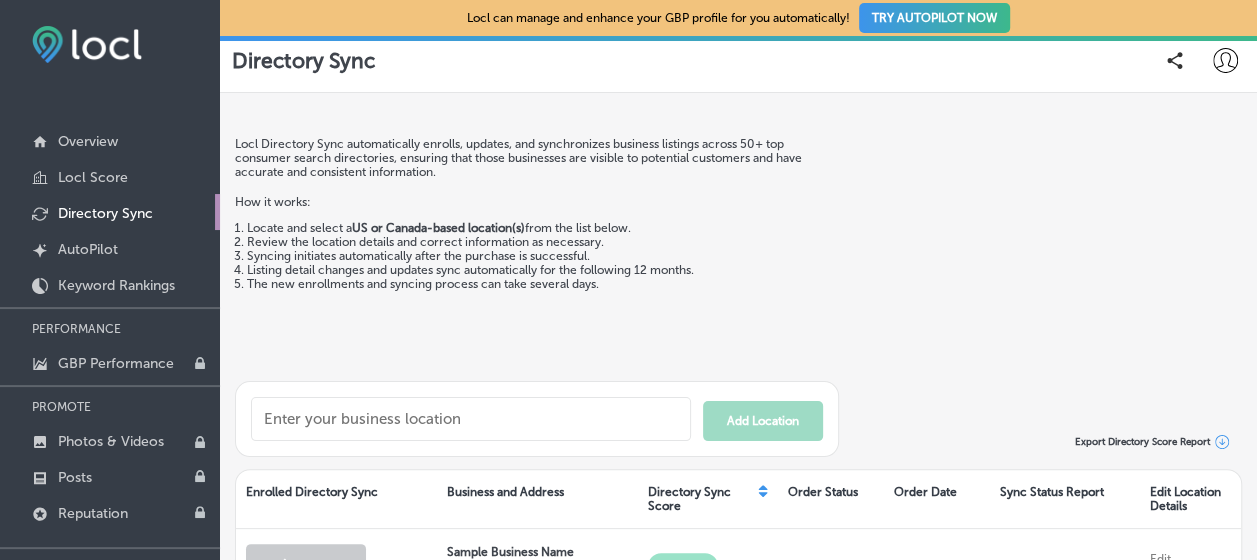 scroll, scrollTop: 0, scrollLeft: 0, axis: both 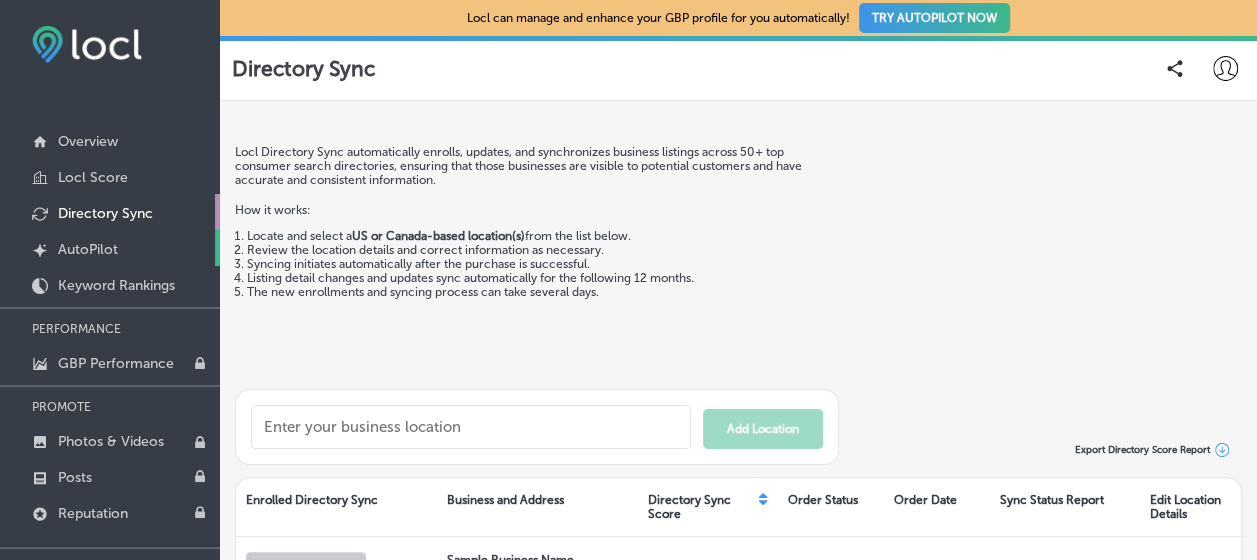 click on "AutoPilot" at bounding box center (88, 249) 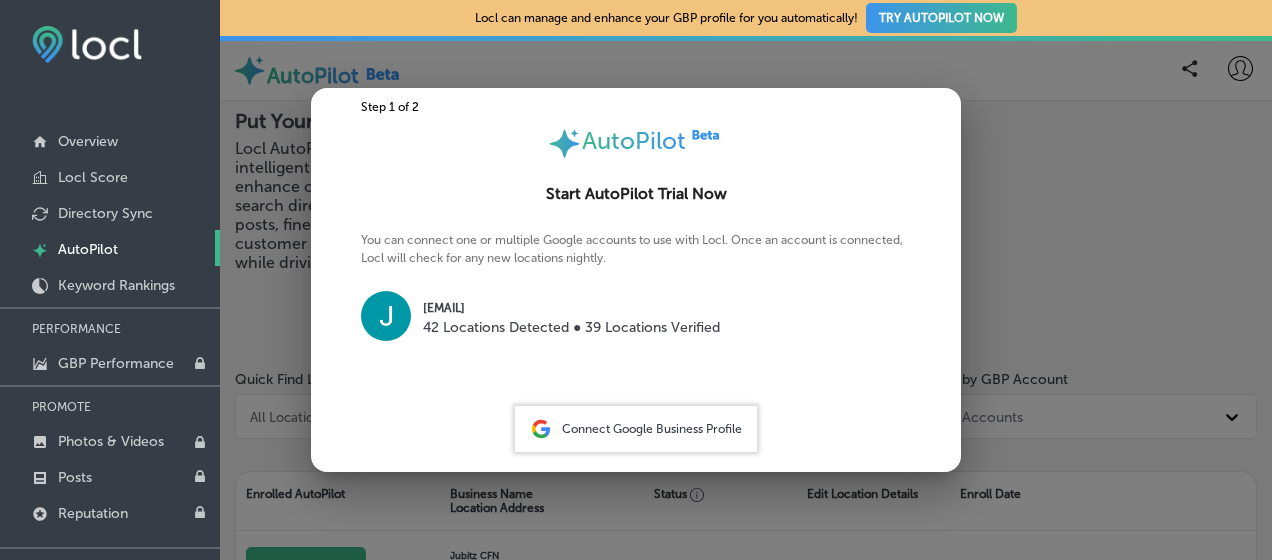 click at bounding box center (636, 280) 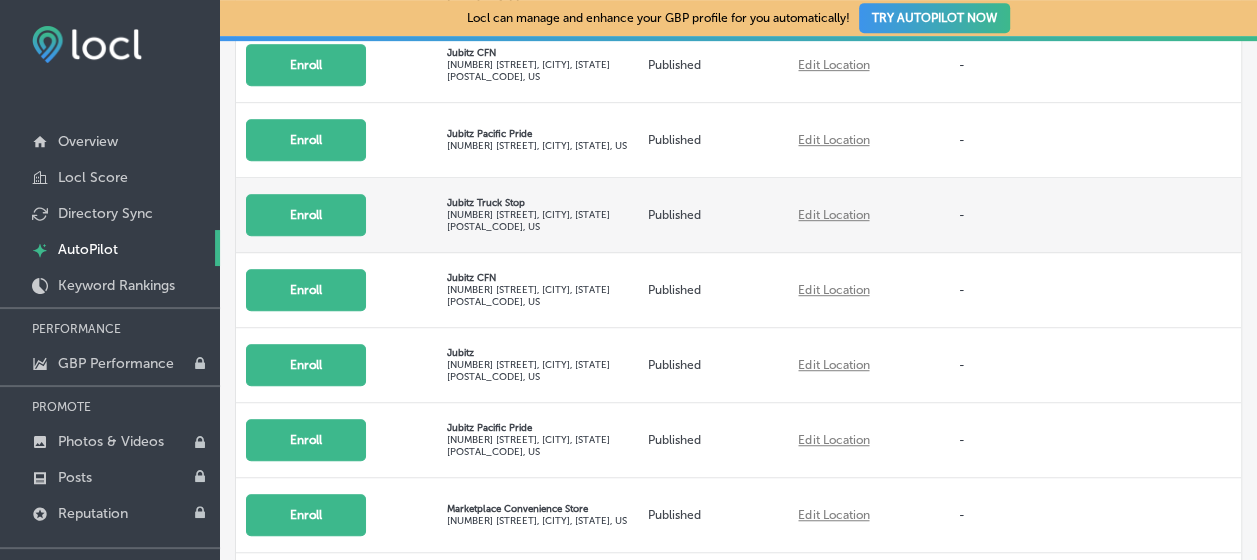 scroll, scrollTop: 200, scrollLeft: 0, axis: vertical 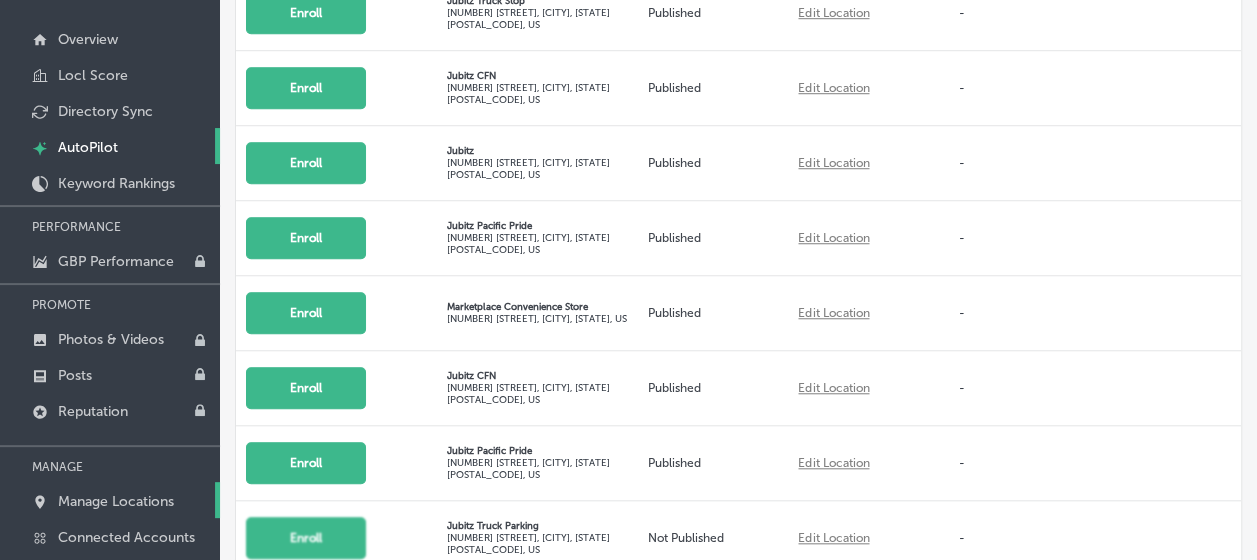 click on "Manage Locations" at bounding box center (110, 500) 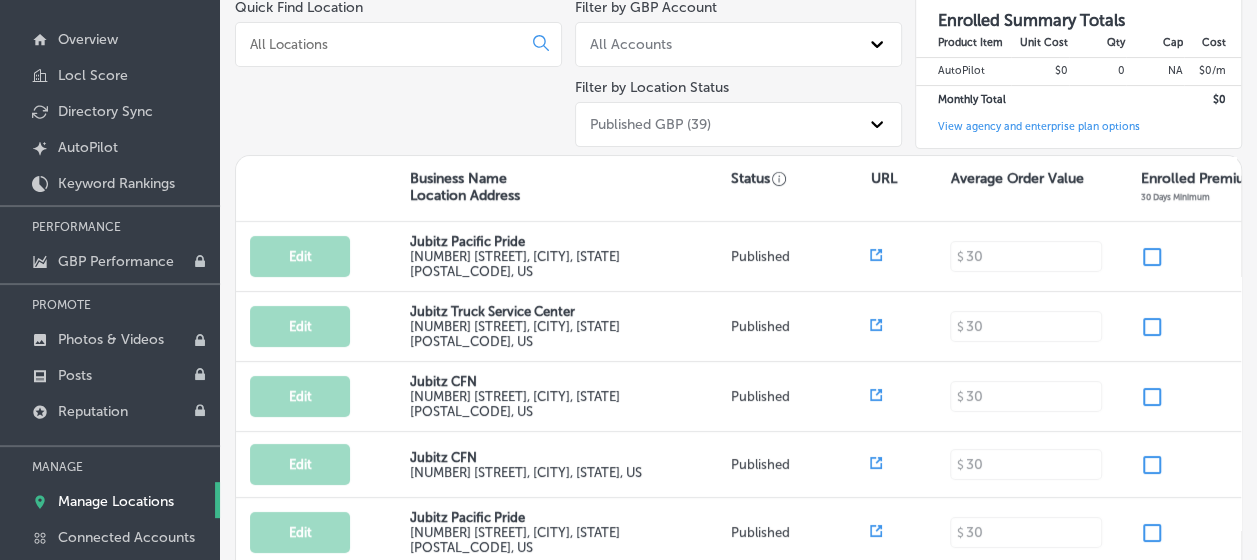 scroll, scrollTop: 100, scrollLeft: 0, axis: vertical 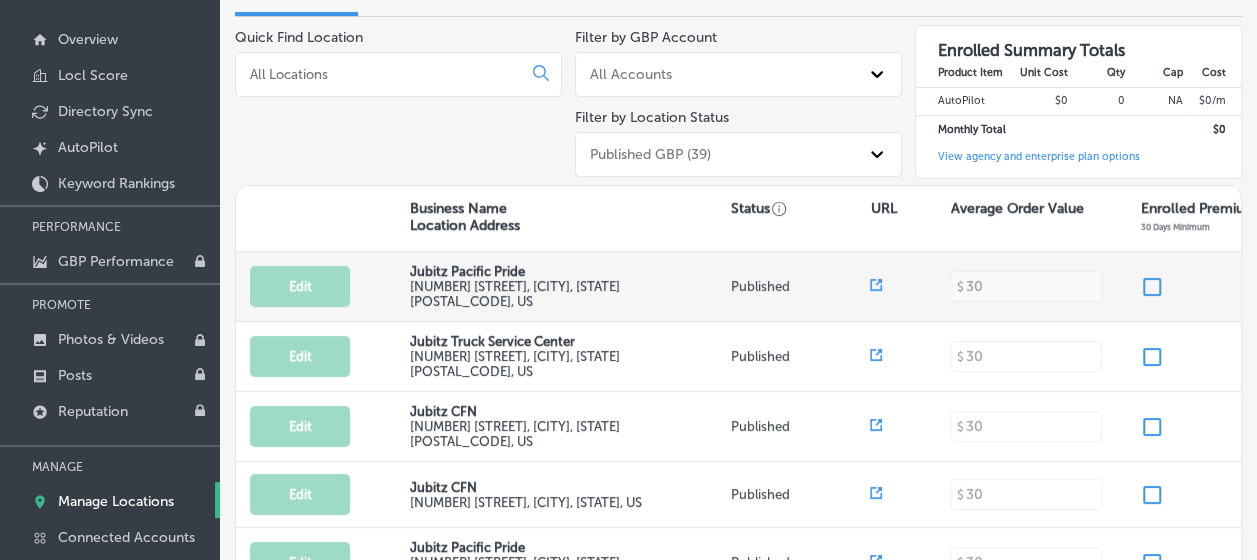 click on "Jubitz Pacific Pride" at bounding box center (467, 271) 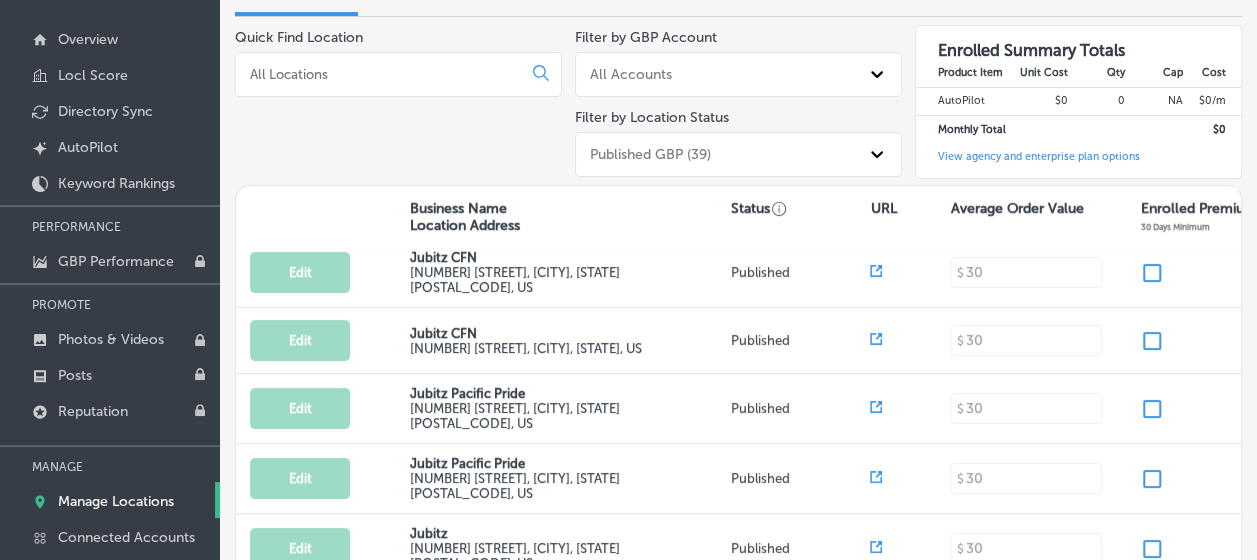 scroll, scrollTop: 200, scrollLeft: 0, axis: vertical 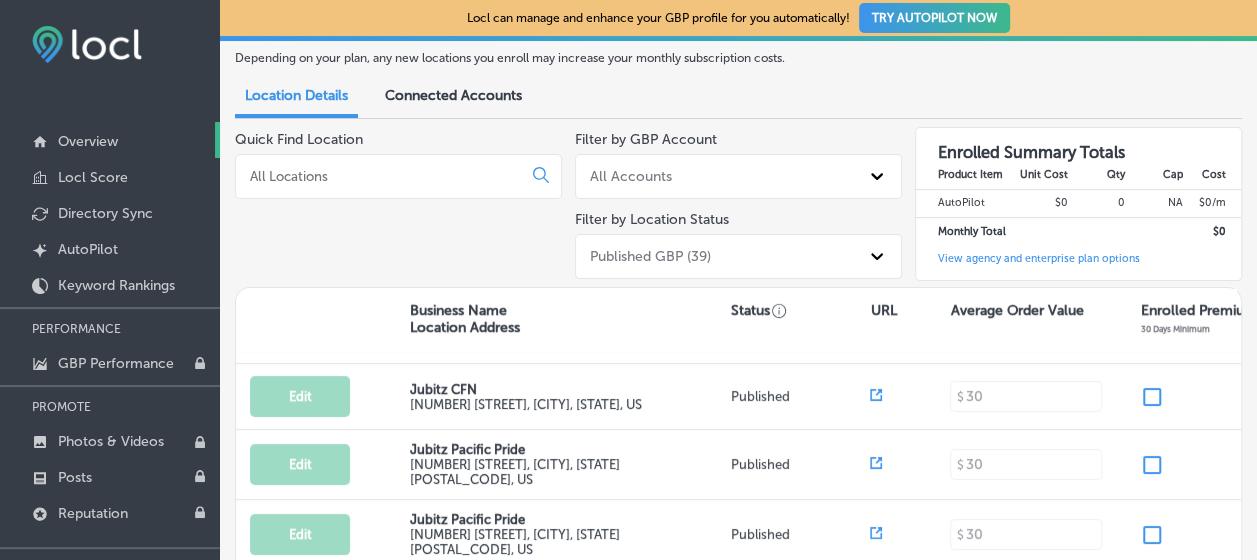 click on "Overview" at bounding box center [110, 140] 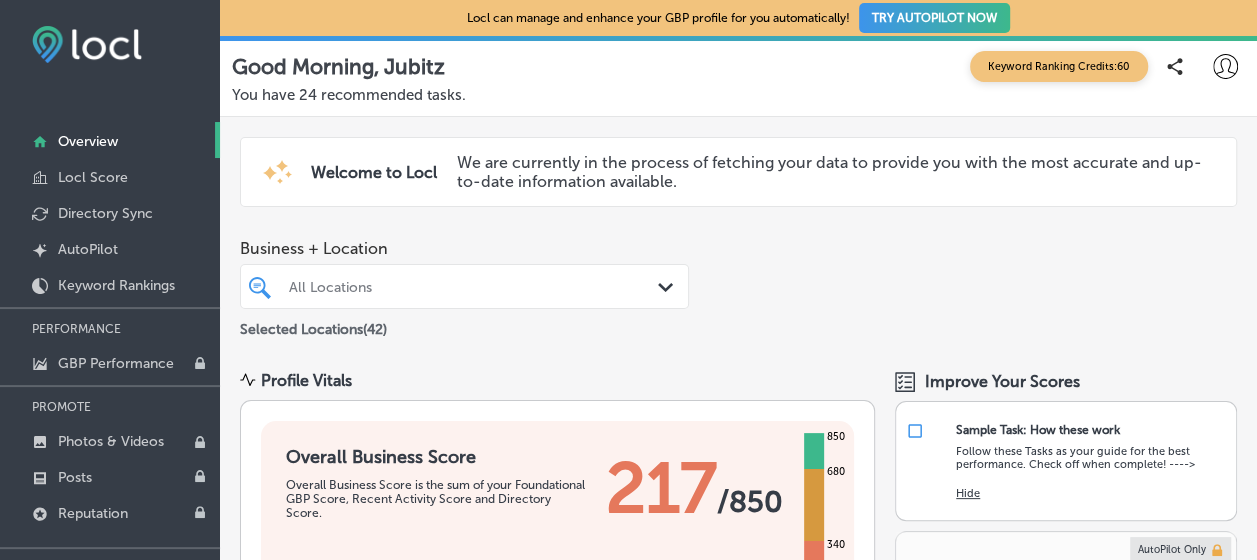scroll, scrollTop: 0, scrollLeft: 0, axis: both 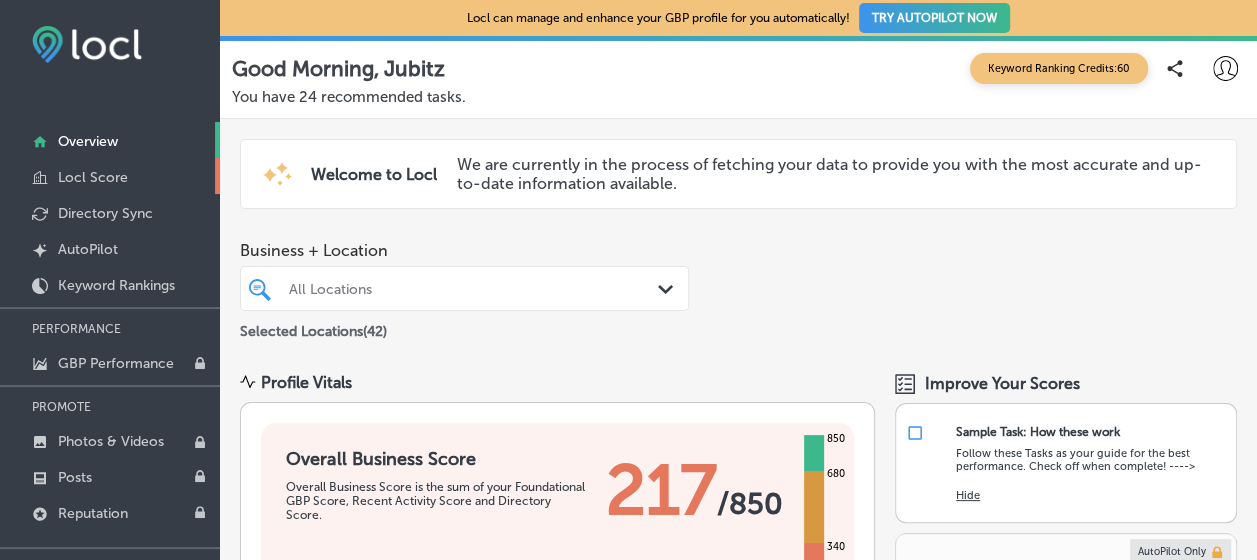 click on "Locl Score" at bounding box center [93, 177] 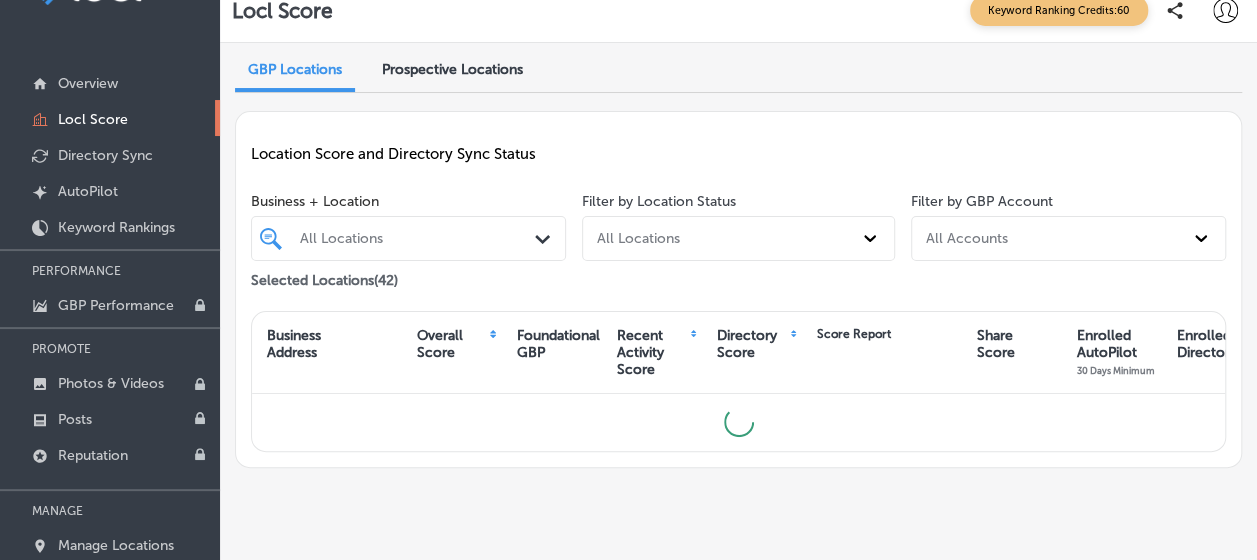 scroll, scrollTop: 102, scrollLeft: 0, axis: vertical 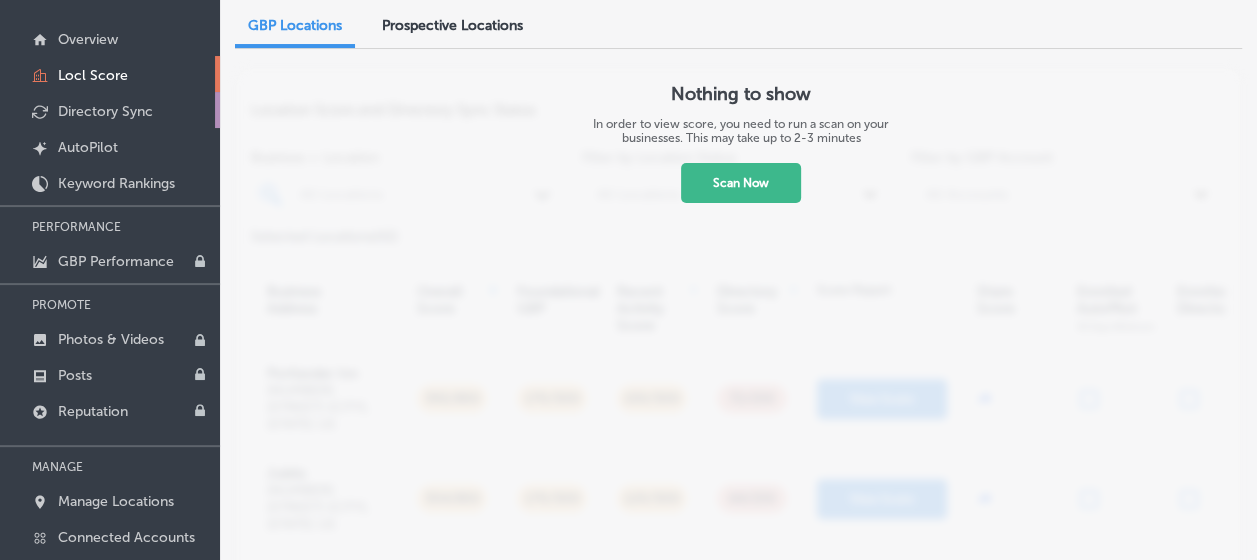click on "Directory Sync" at bounding box center [110, 110] 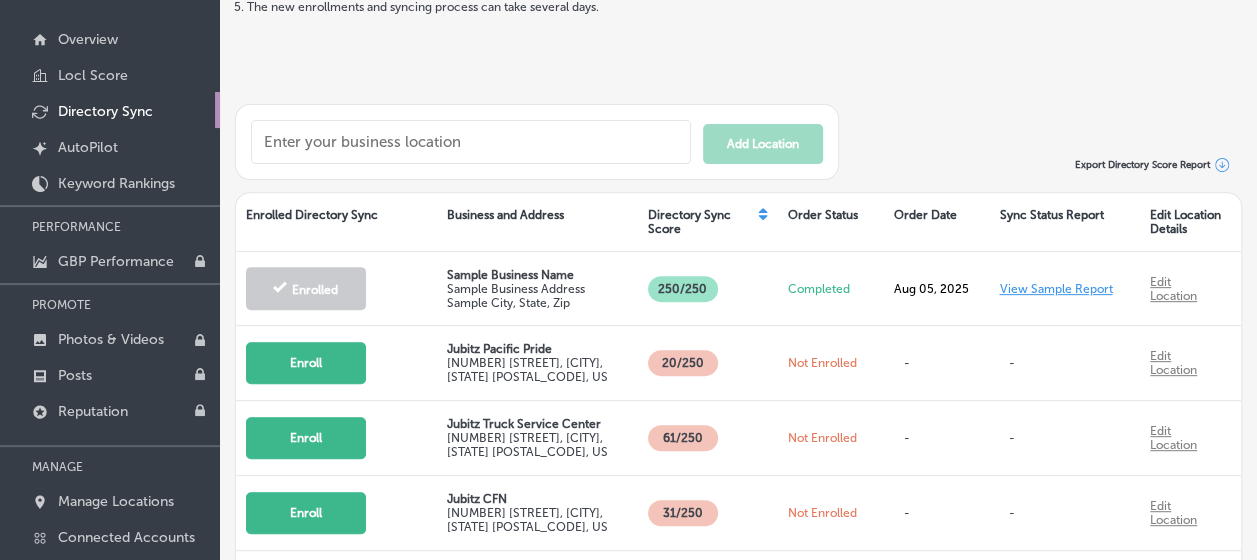 scroll, scrollTop: 300, scrollLeft: 0, axis: vertical 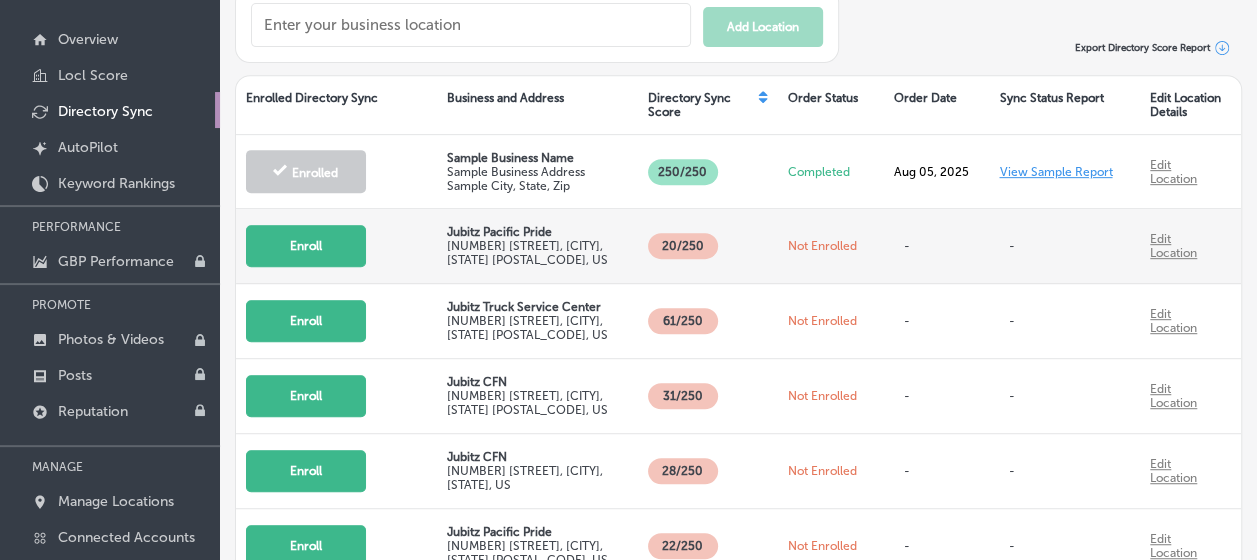 click on "Edit Location" at bounding box center (1173, 246) 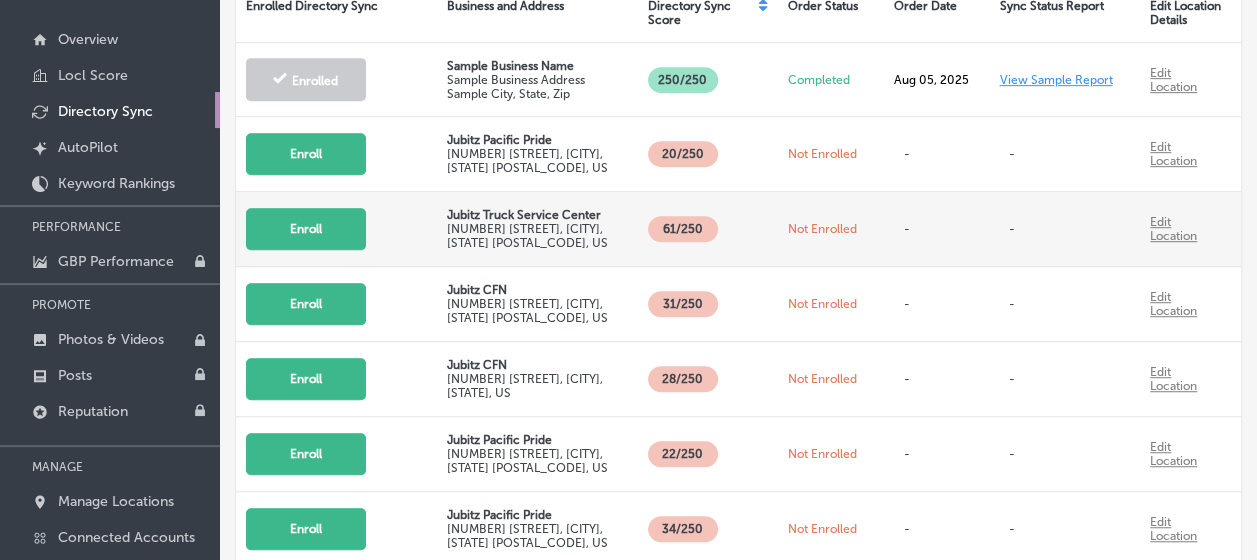 scroll, scrollTop: 400, scrollLeft: 0, axis: vertical 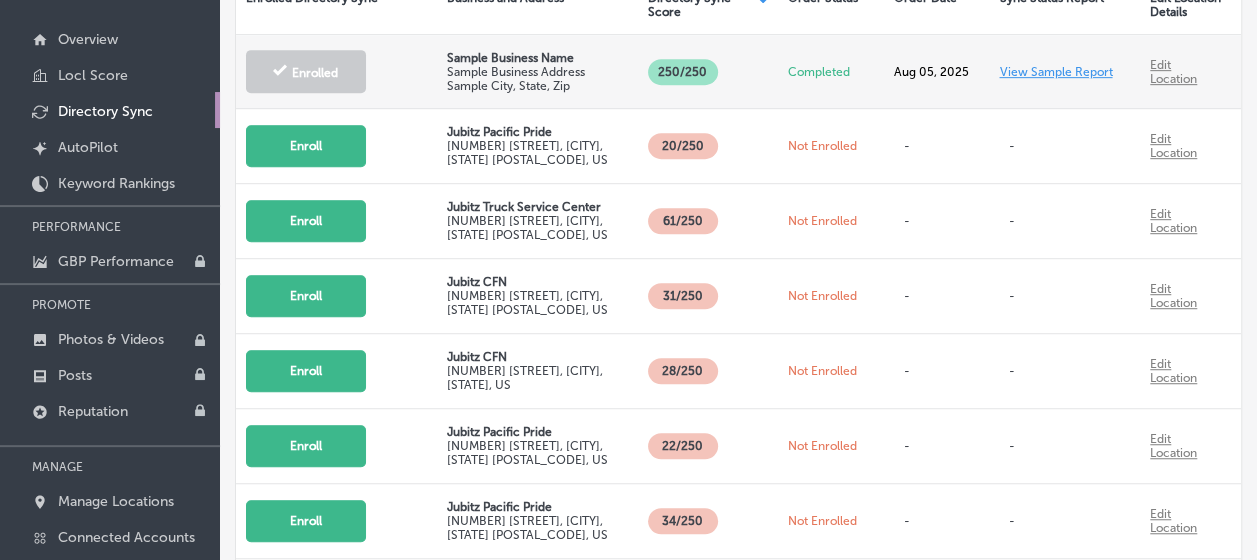 click on "Sample Business Address" at bounding box center [538, 72] 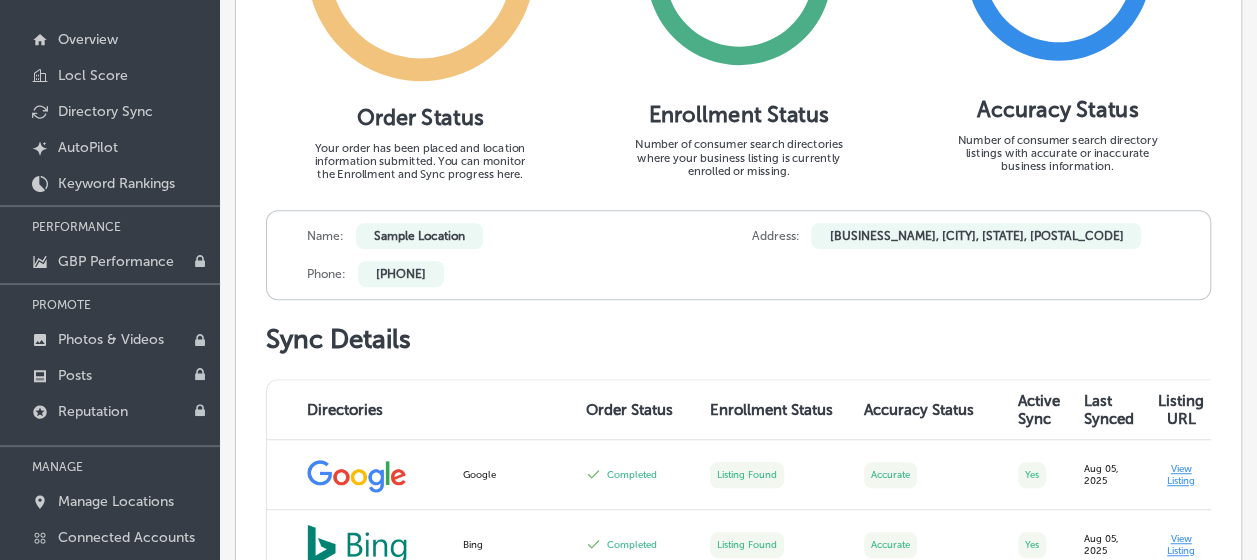scroll, scrollTop: 600, scrollLeft: 0, axis: vertical 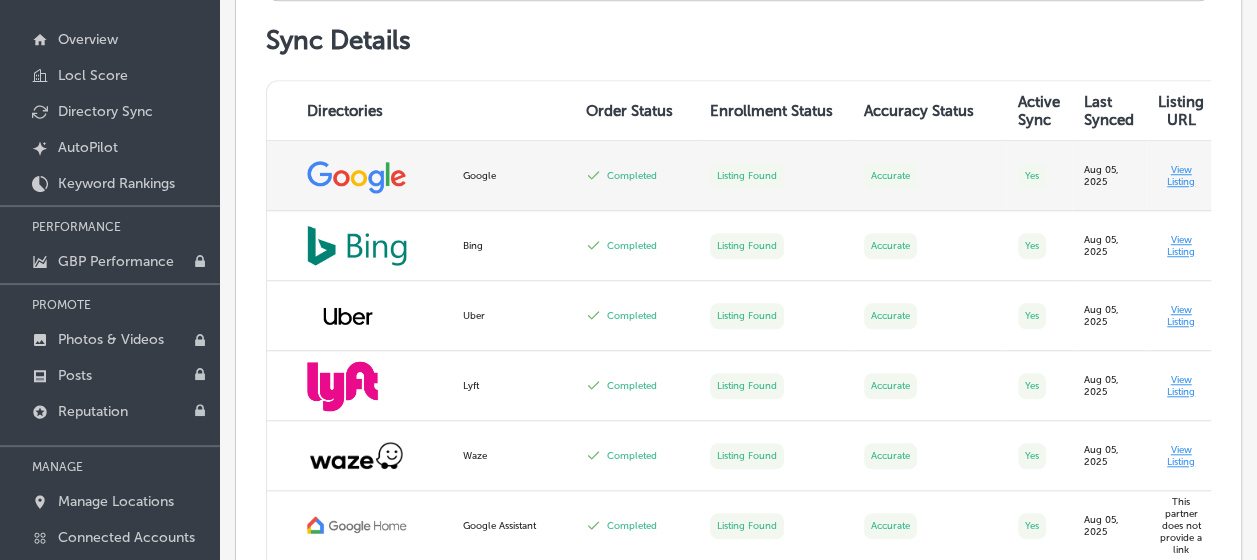 click on "View Listing" at bounding box center [1205, 176] 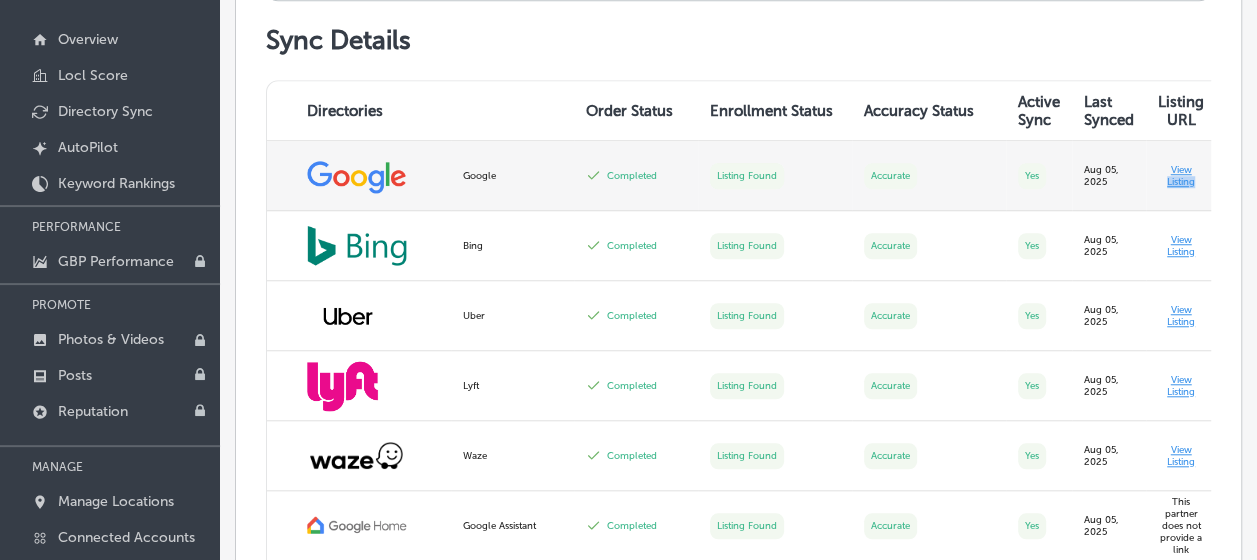 click on "View Listing" at bounding box center (1205, 176) 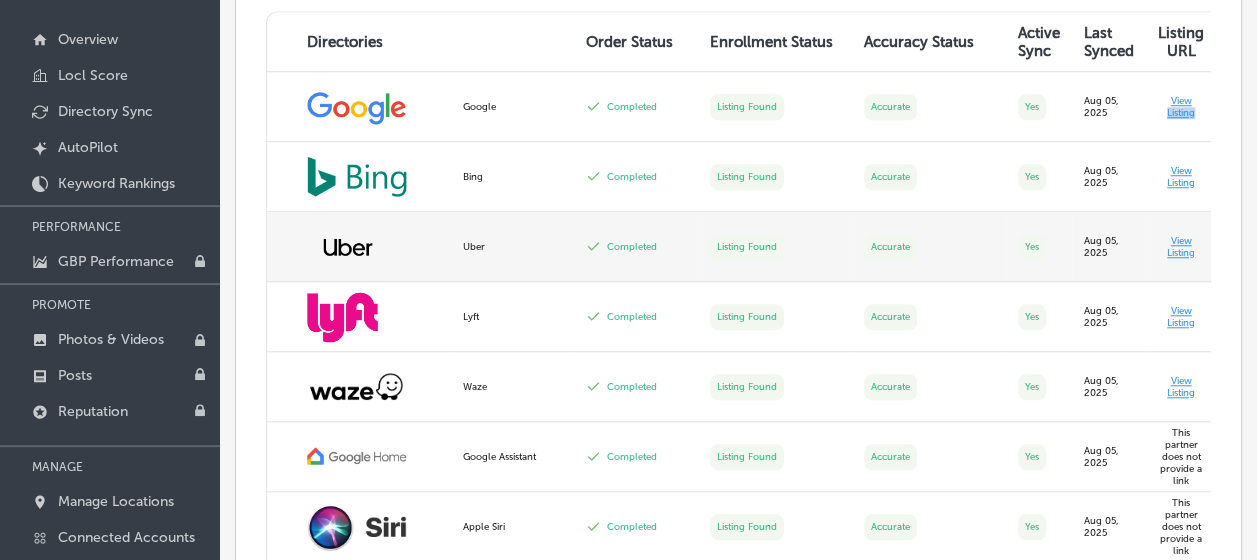 scroll, scrollTop: 700, scrollLeft: 0, axis: vertical 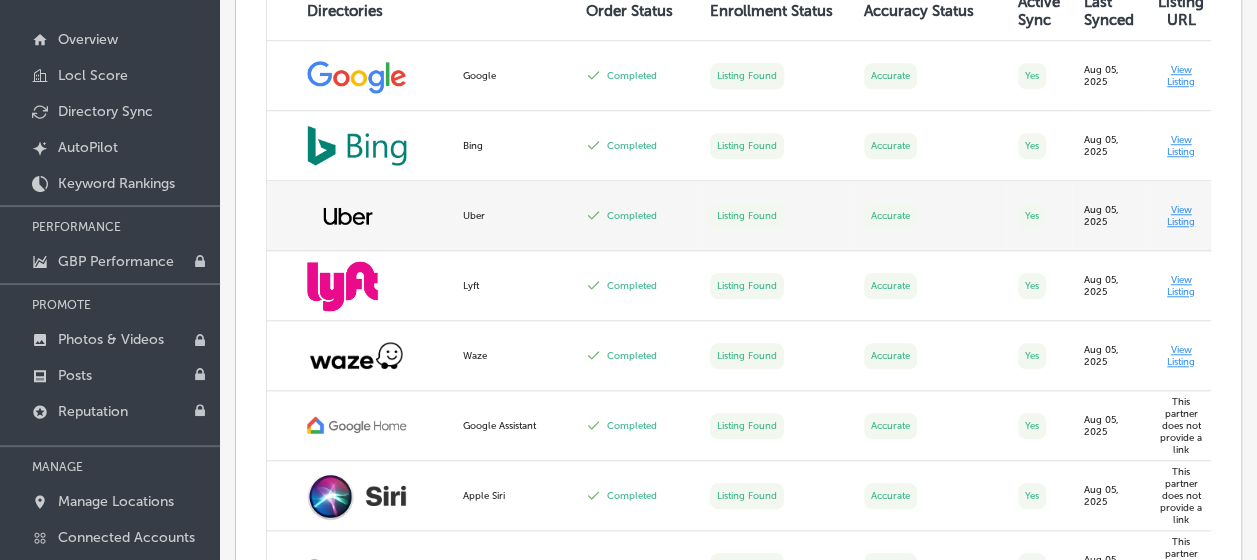 click on "View Listing" at bounding box center [1205, 216] 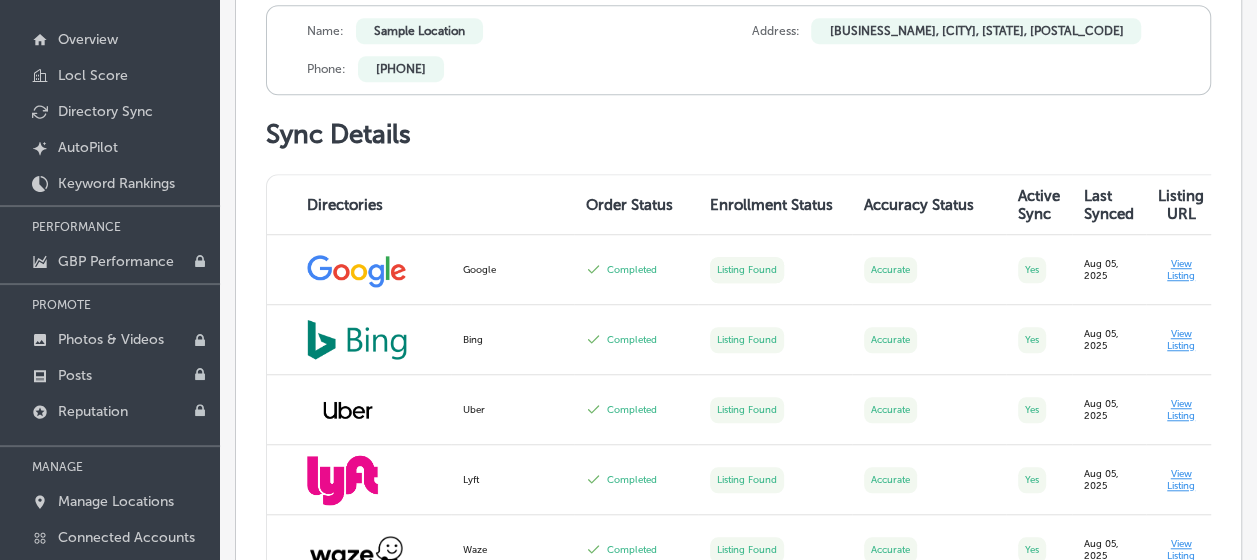 scroll, scrollTop: 500, scrollLeft: 0, axis: vertical 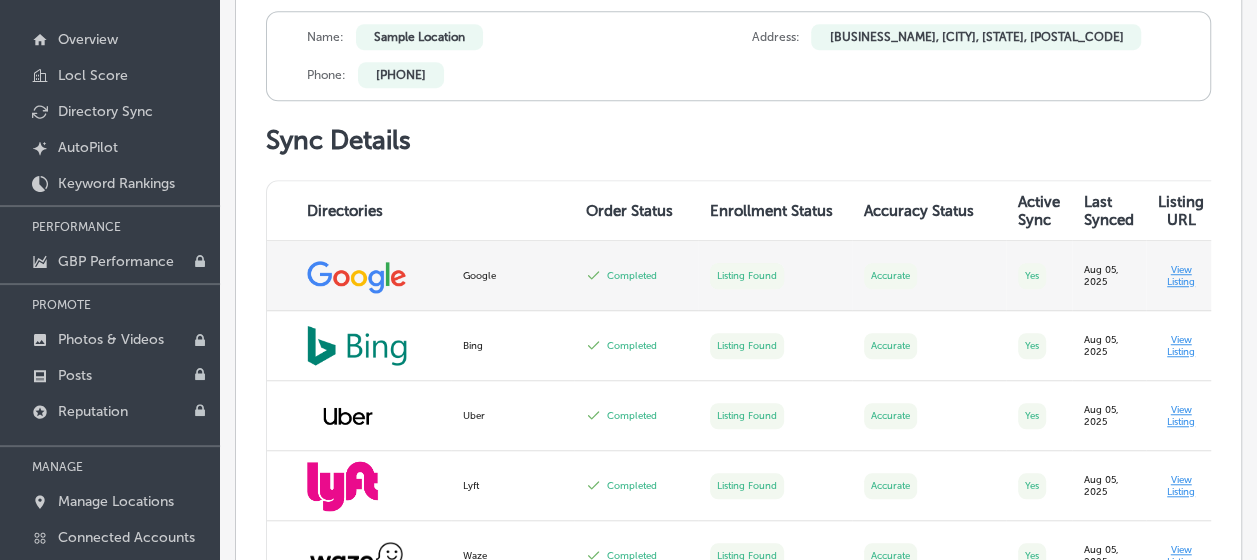 click on "View Listing" at bounding box center (1205, 276) 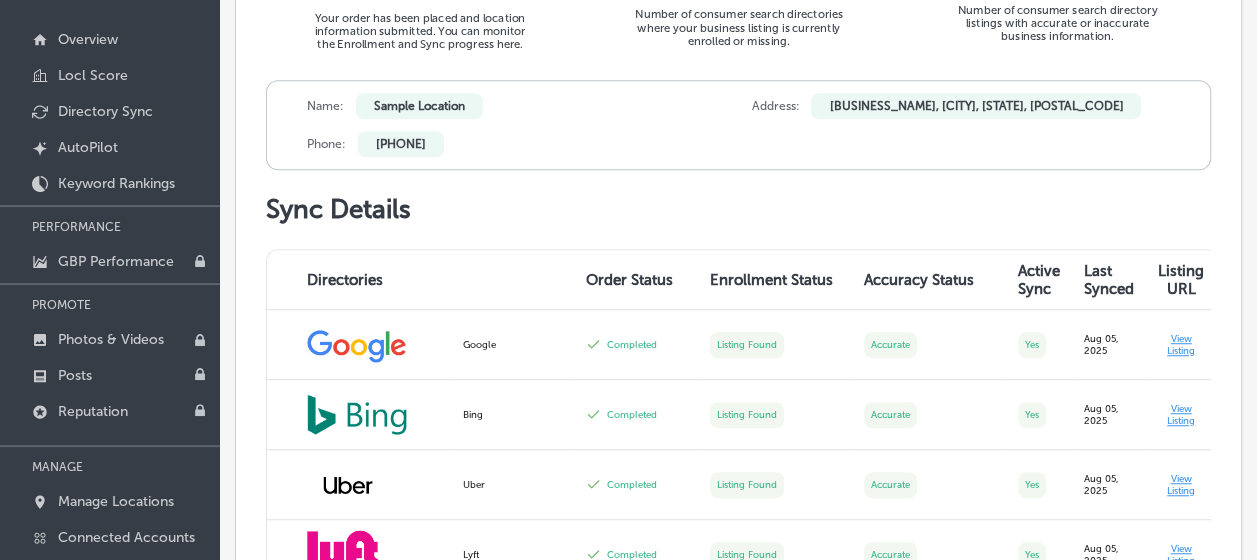 scroll, scrollTop: 100, scrollLeft: 0, axis: vertical 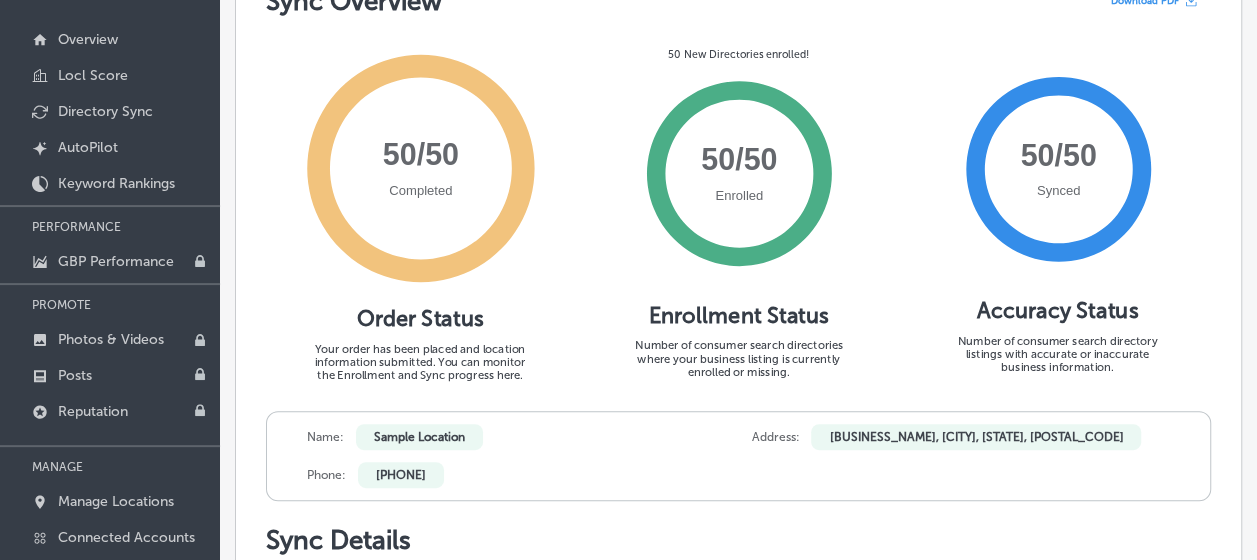 click on "[BUSINESS_NAME], [CITY], [STATE], [POSTAL_CODE]" at bounding box center [976, 437] 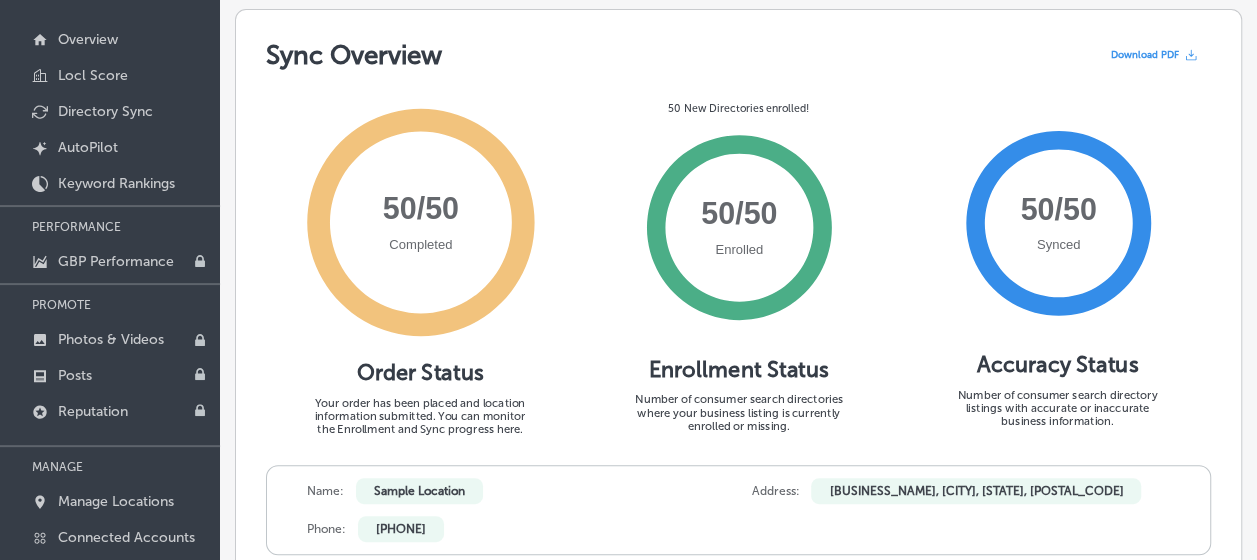 scroll, scrollTop: 0, scrollLeft: 0, axis: both 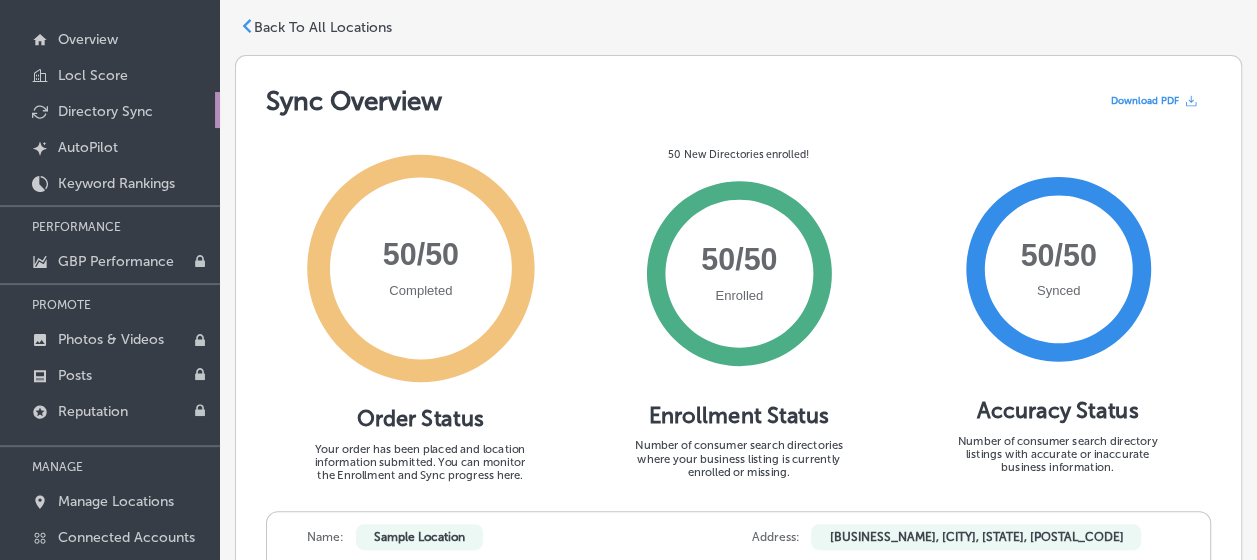 click on "Directory Sync" at bounding box center (110, 110) 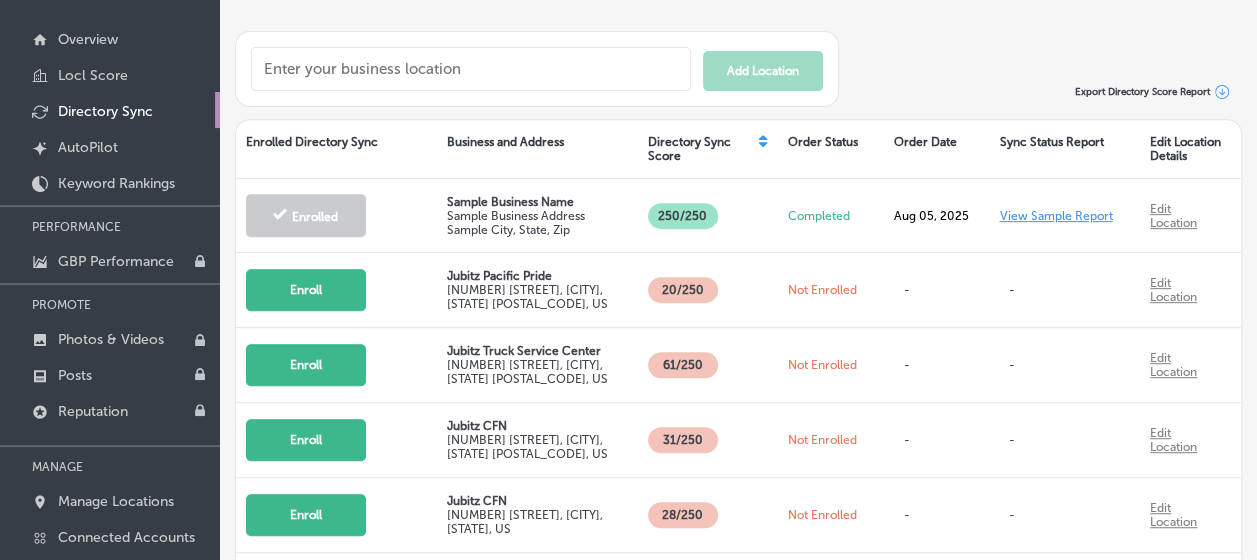scroll, scrollTop: 300, scrollLeft: 0, axis: vertical 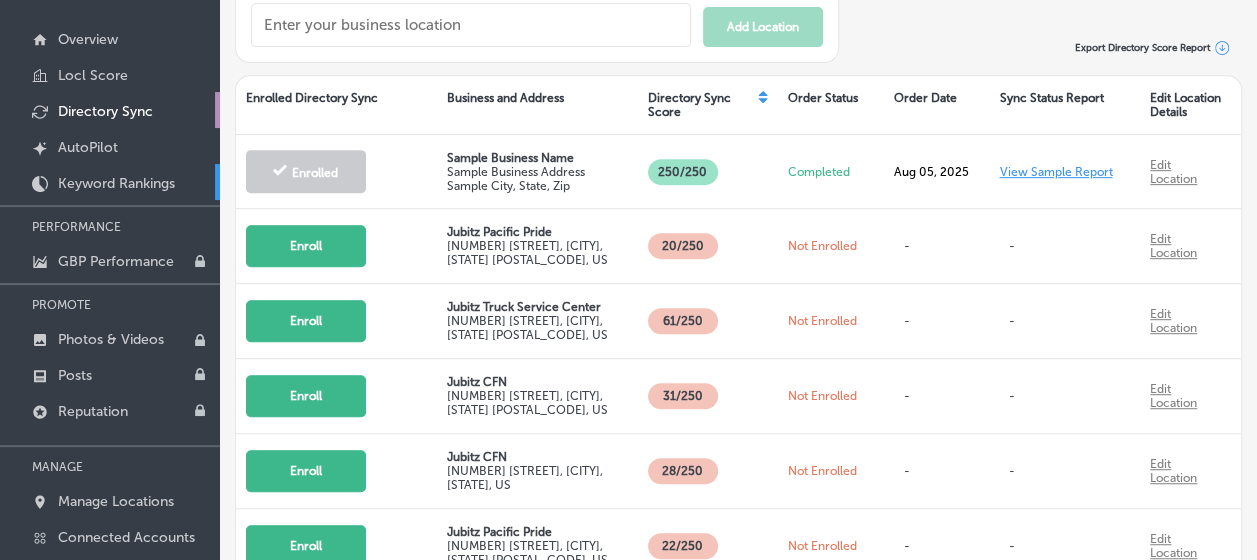 click on "Keyword Rankings" at bounding box center (116, 183) 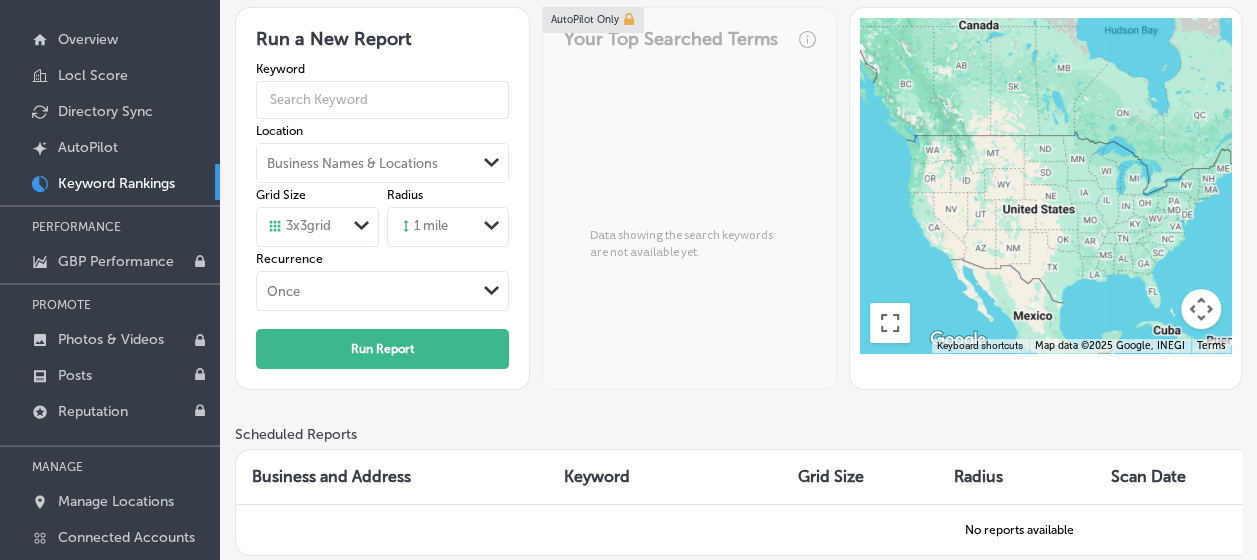 scroll, scrollTop: 360, scrollLeft: 0, axis: vertical 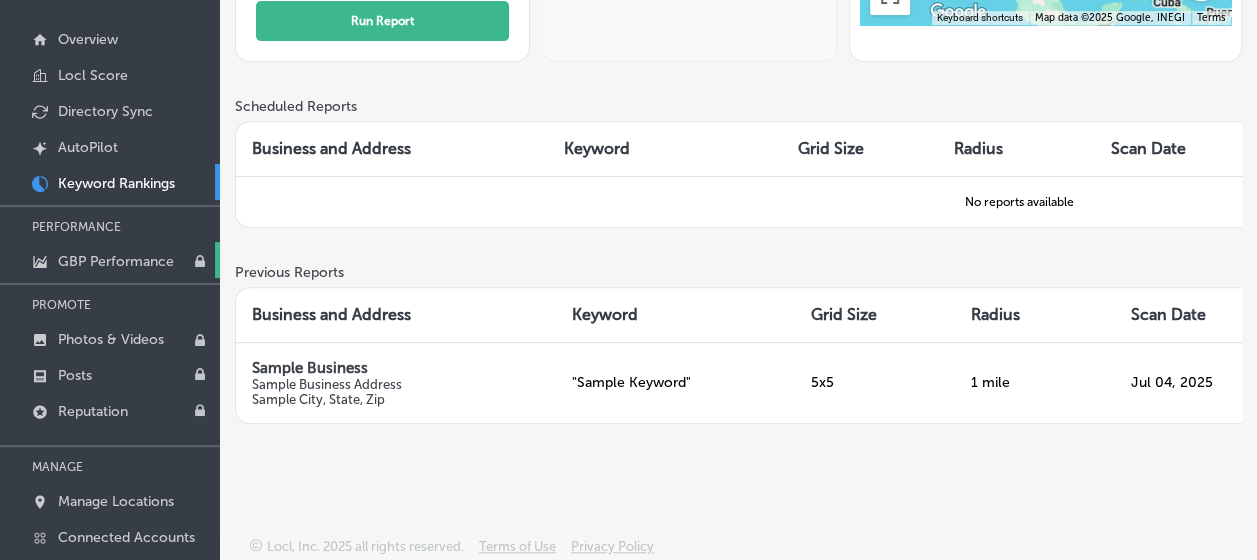 click on "GBP Performance" at bounding box center (116, 261) 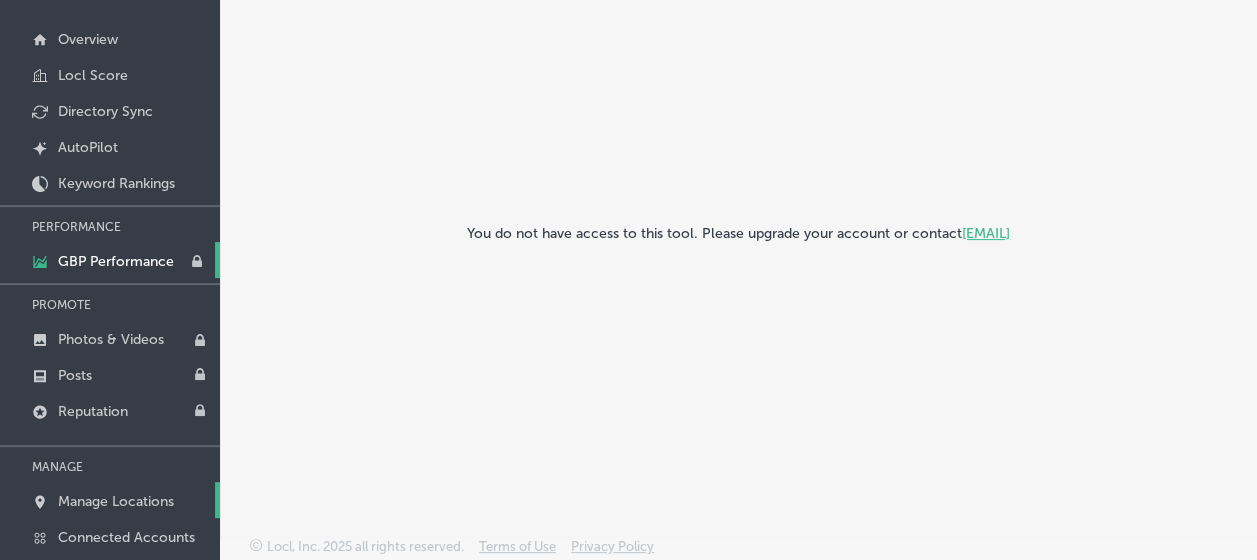 click on "Manage Locations" at bounding box center (110, 500) 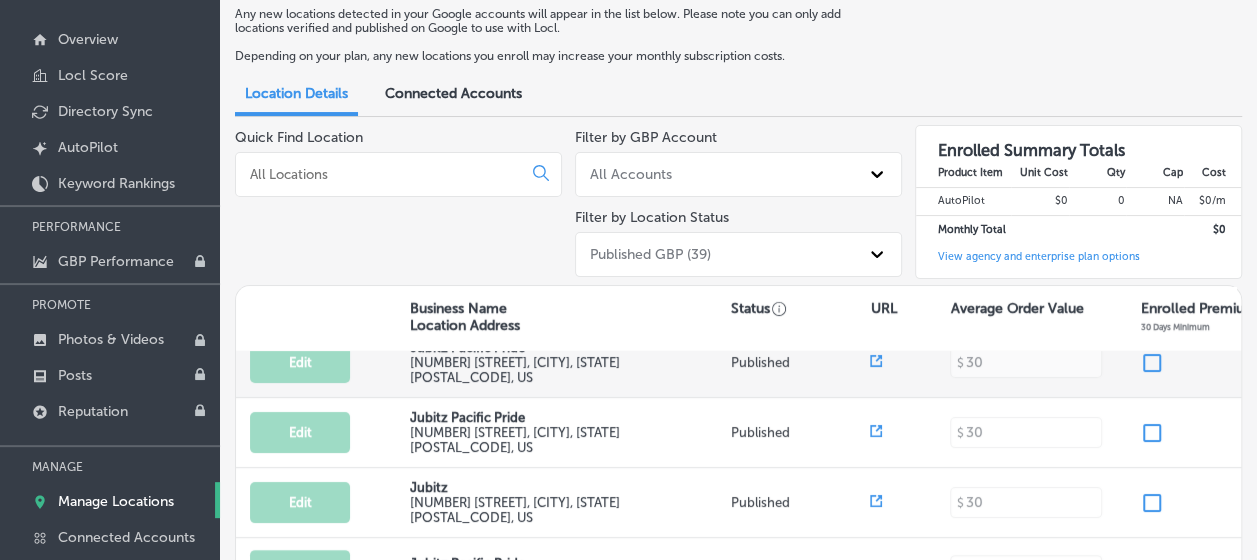 scroll, scrollTop: 0, scrollLeft: 0, axis: both 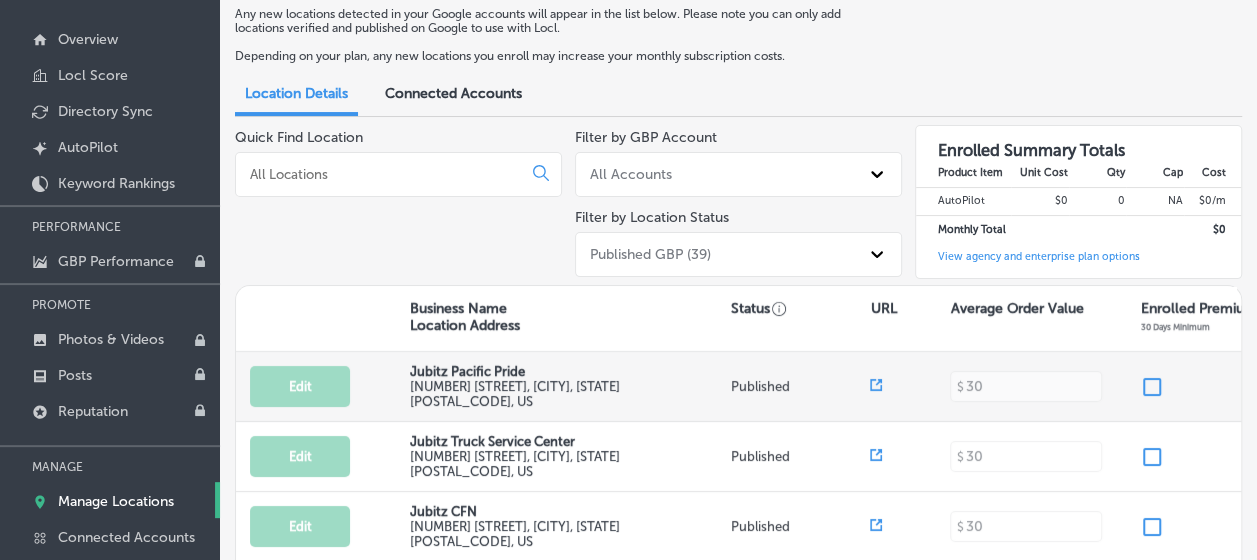click 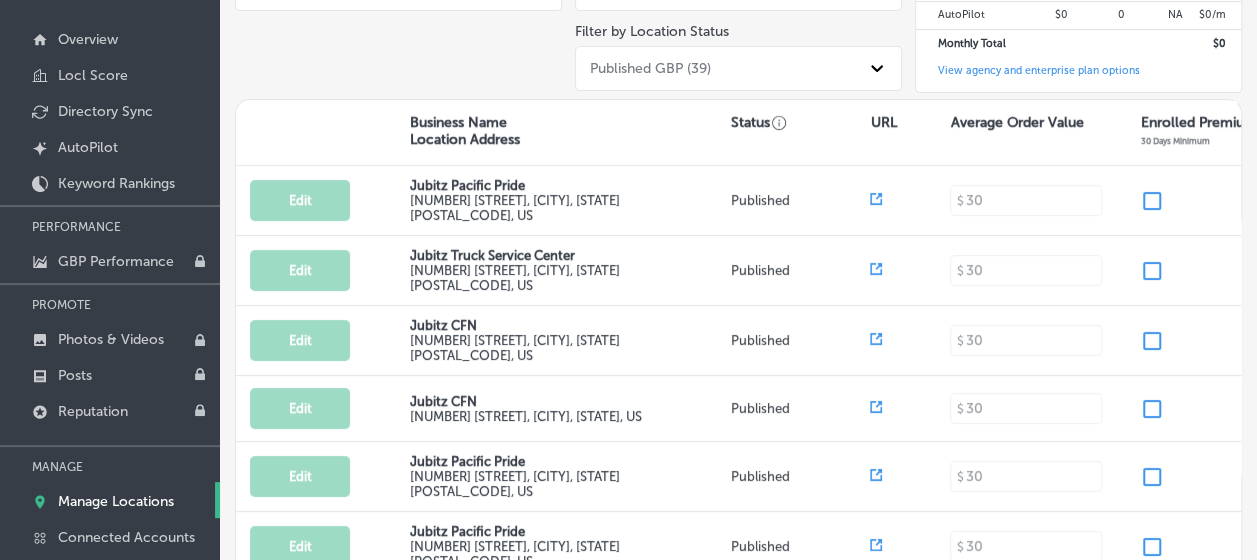 scroll, scrollTop: 0, scrollLeft: 0, axis: both 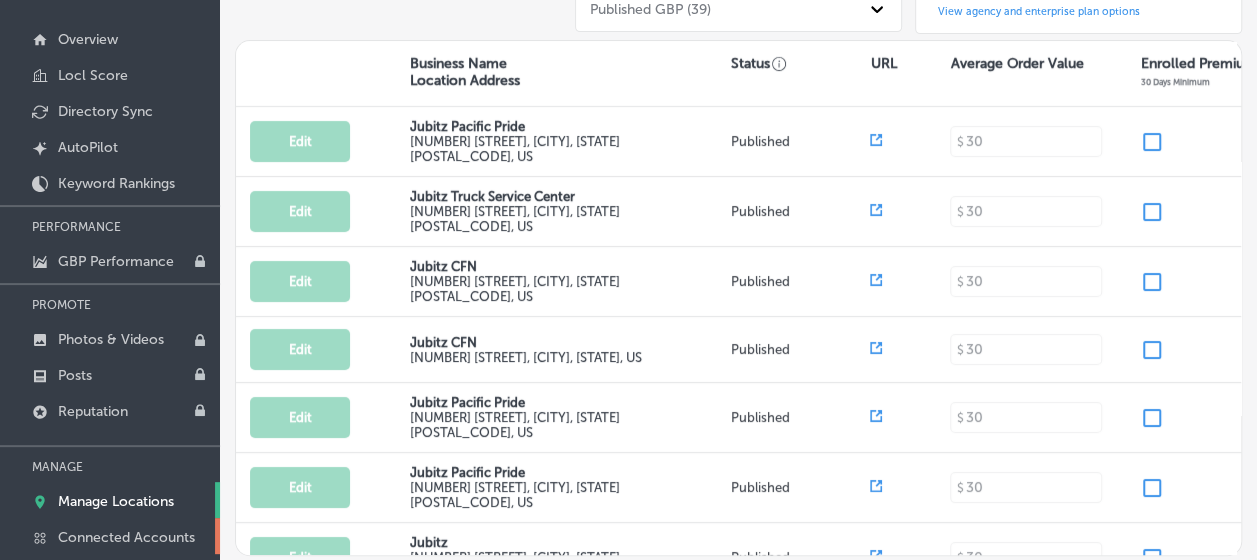 click on "Connected Accounts" at bounding box center (126, 537) 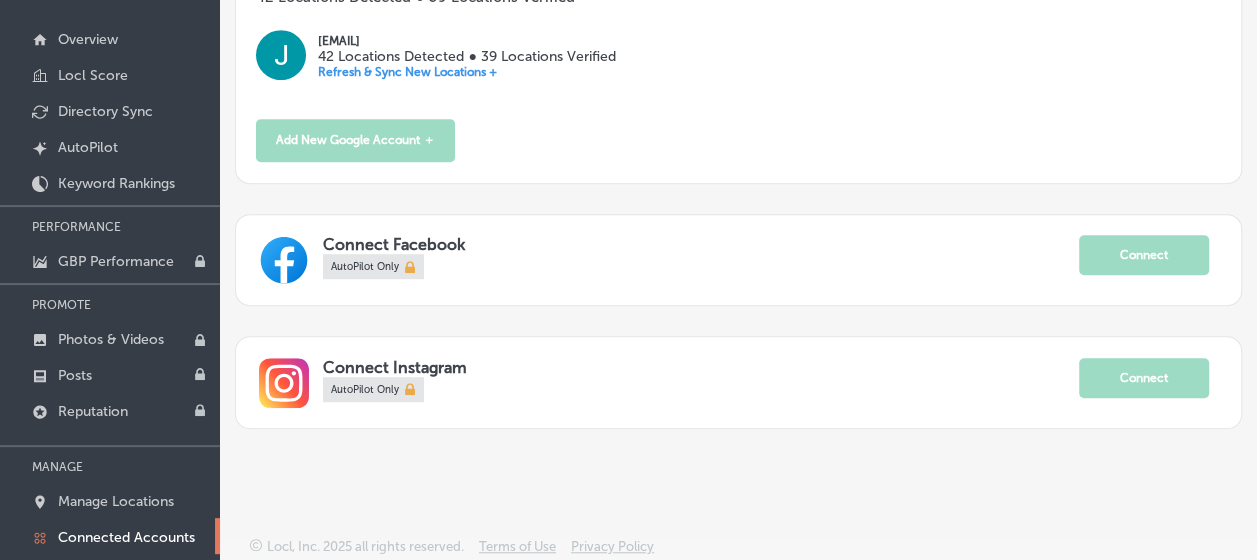scroll, scrollTop: 0, scrollLeft: 0, axis: both 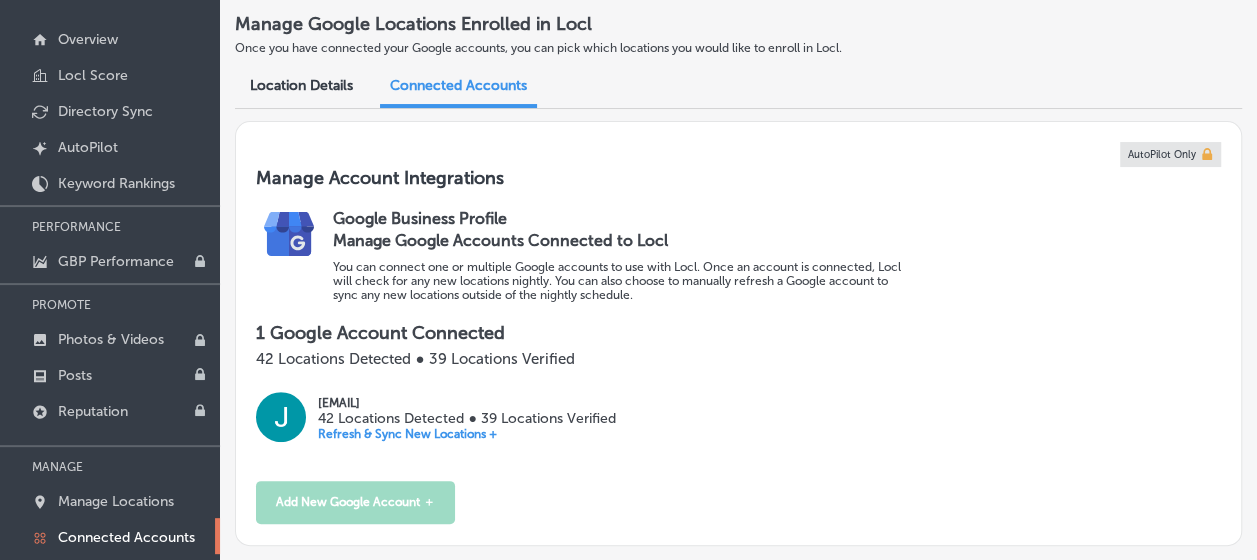 click on "Location Details" at bounding box center [301, 85] 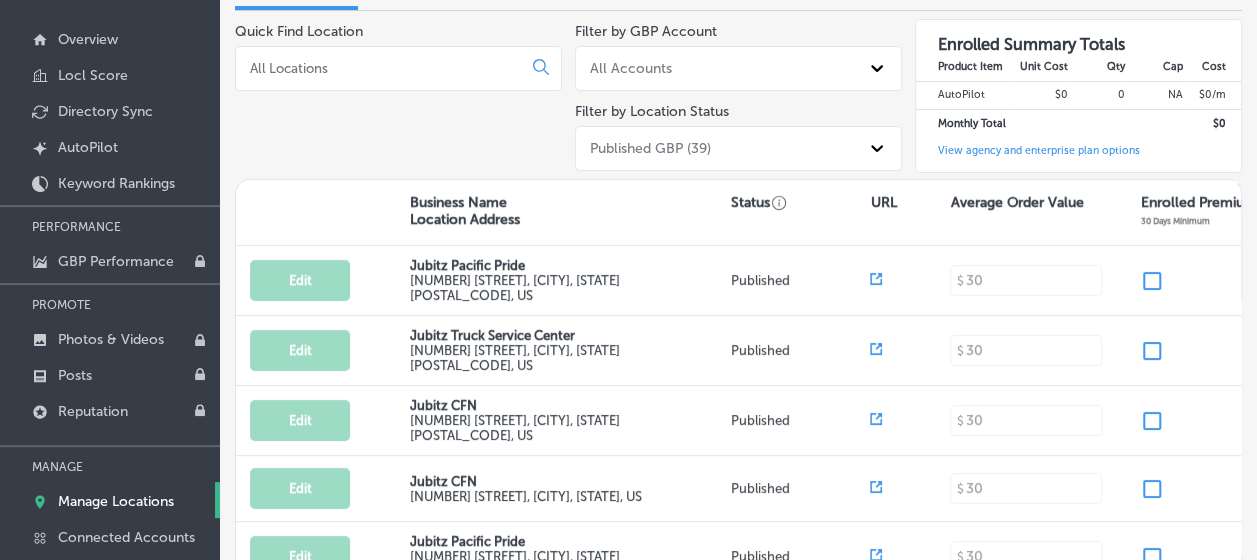 scroll, scrollTop: 0, scrollLeft: 0, axis: both 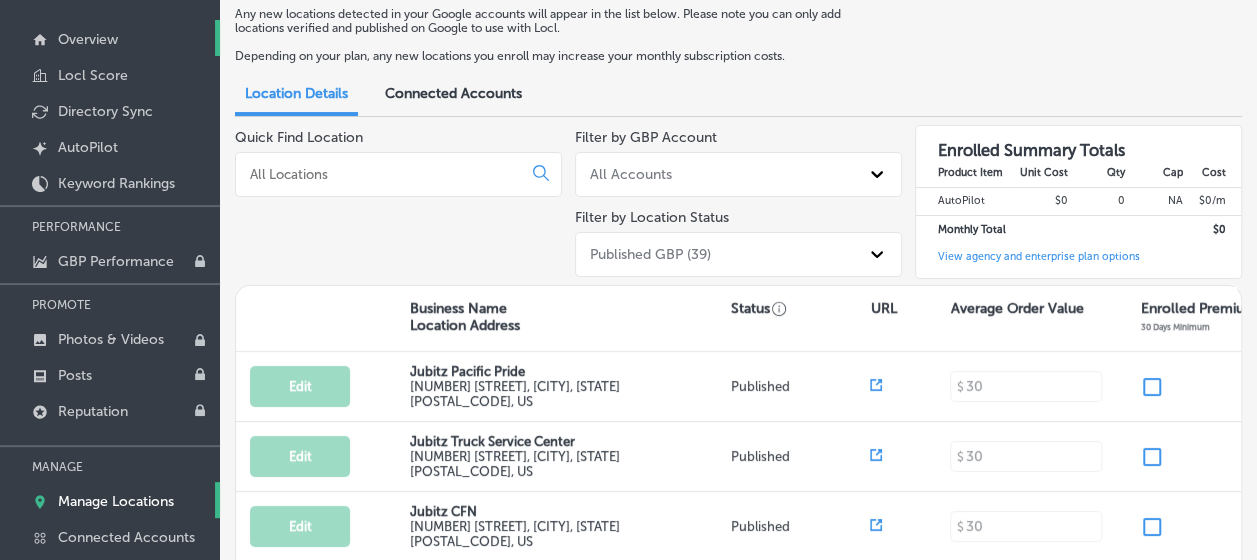 click on "Overview" at bounding box center [88, 39] 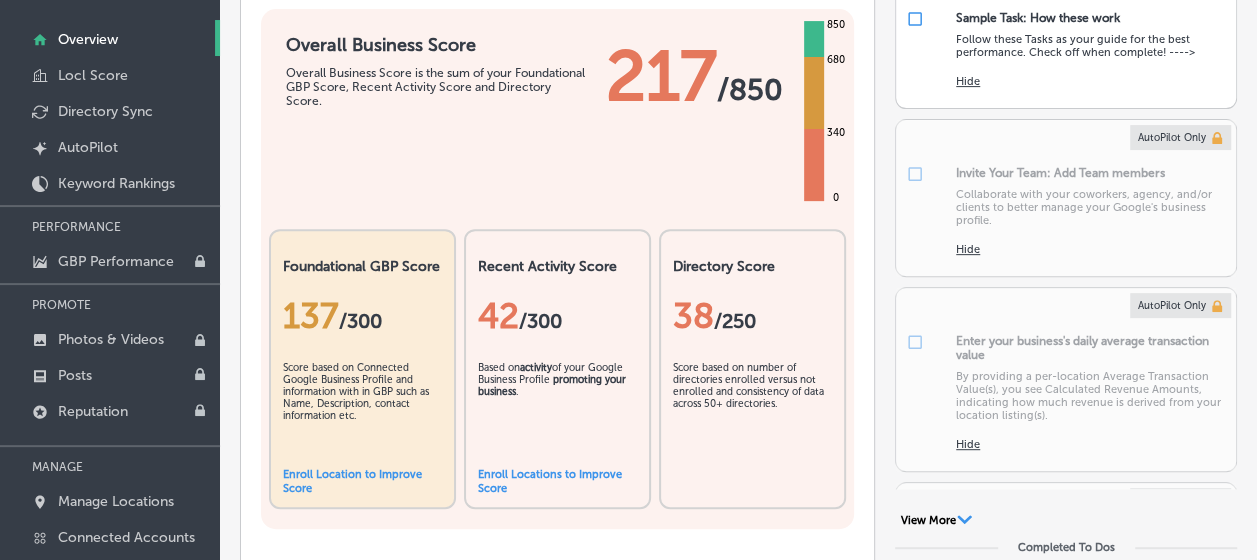 scroll, scrollTop: 0, scrollLeft: 0, axis: both 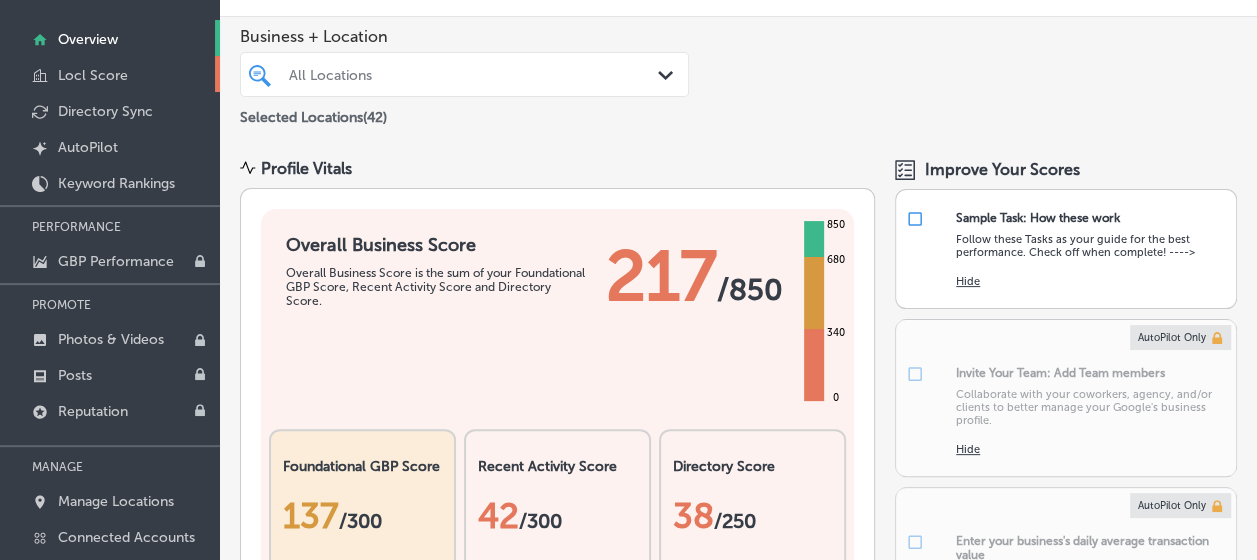 click on "Locl Score" at bounding box center (93, 75) 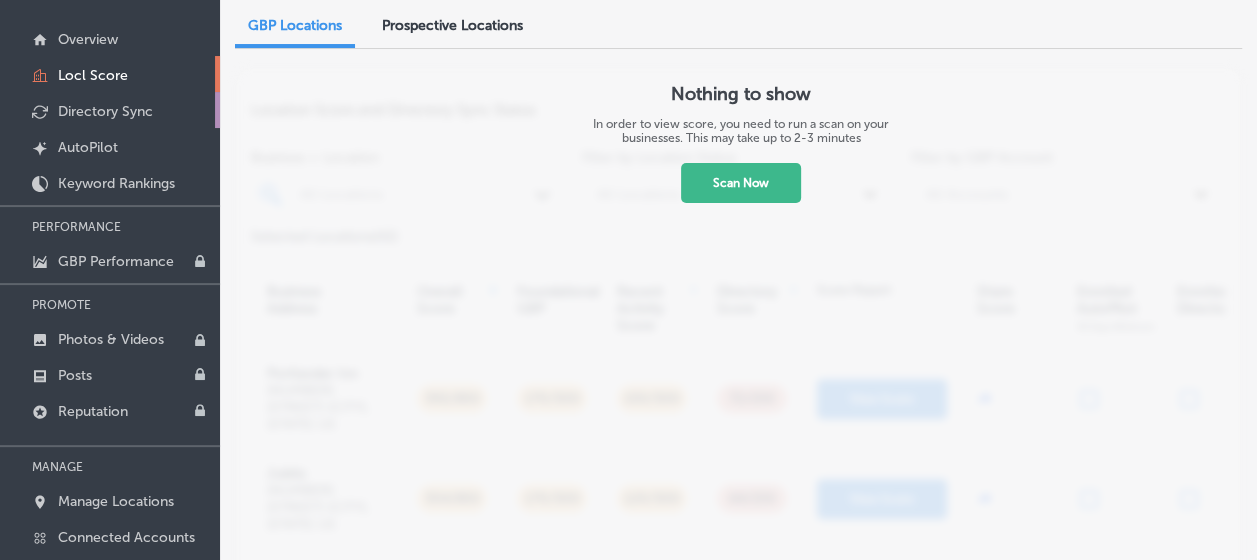 click on "Directory Sync" at bounding box center [110, 110] 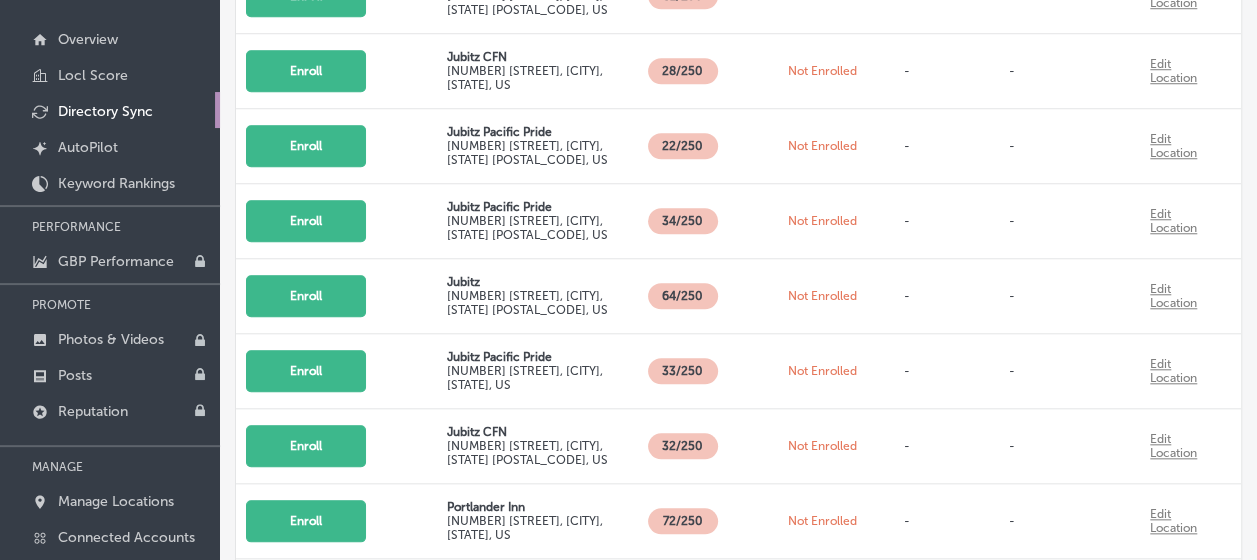 scroll, scrollTop: 1086, scrollLeft: 0, axis: vertical 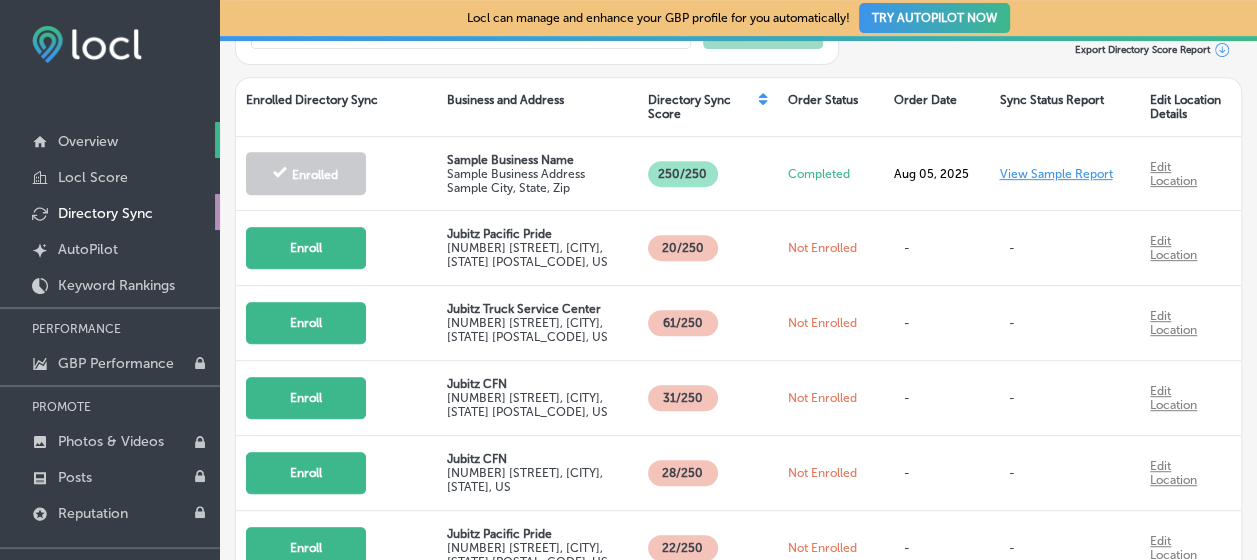 click on "Overview" at bounding box center [88, 141] 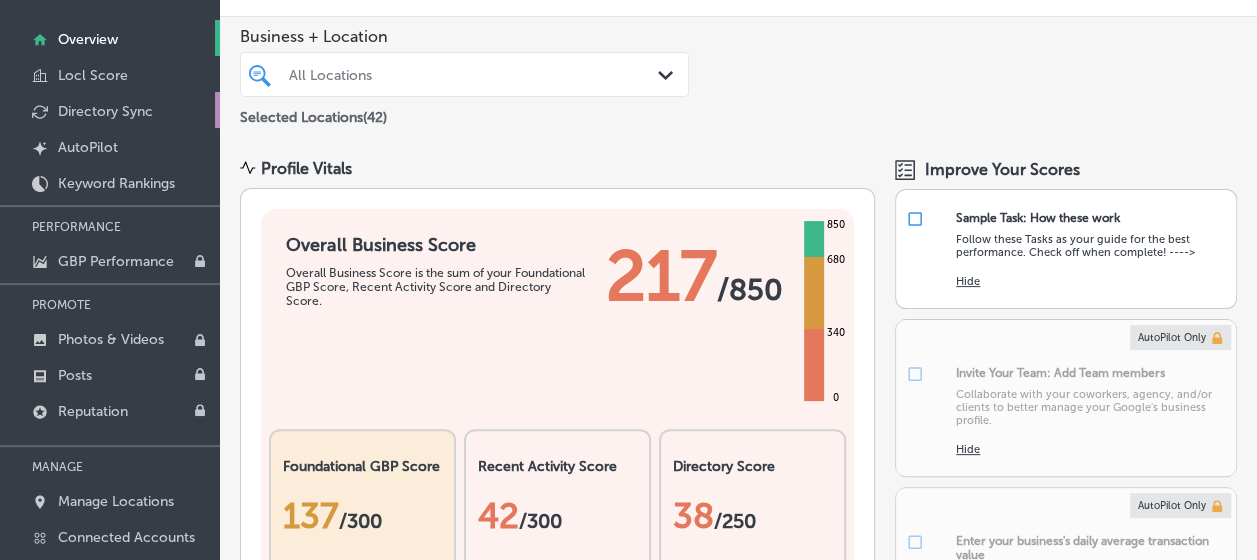 scroll, scrollTop: 102, scrollLeft: 0, axis: vertical 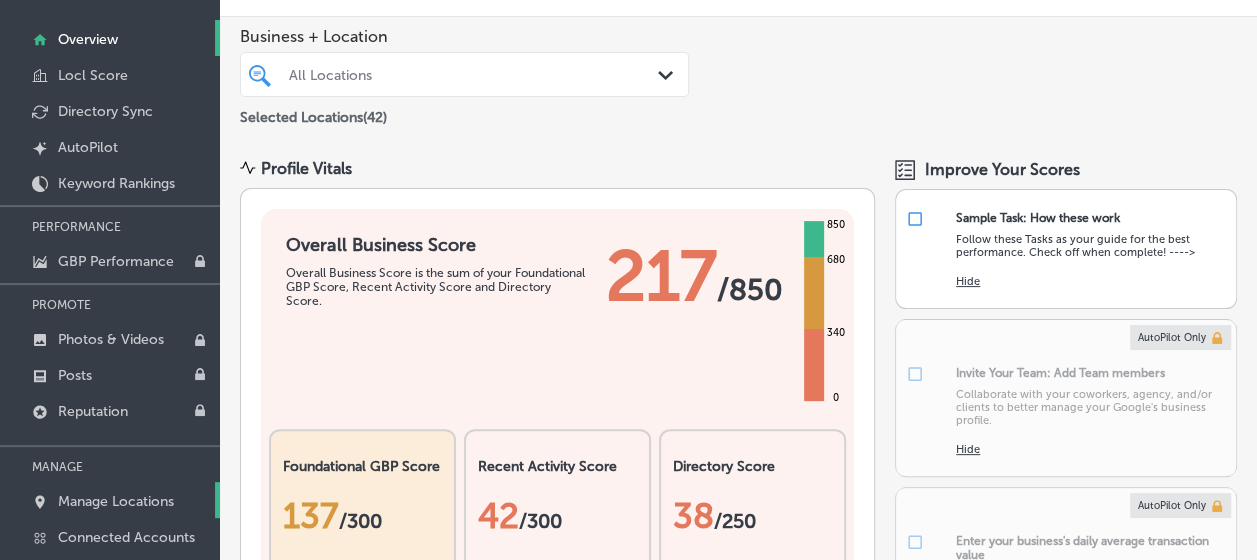 click on "Manage Locations" at bounding box center [116, 501] 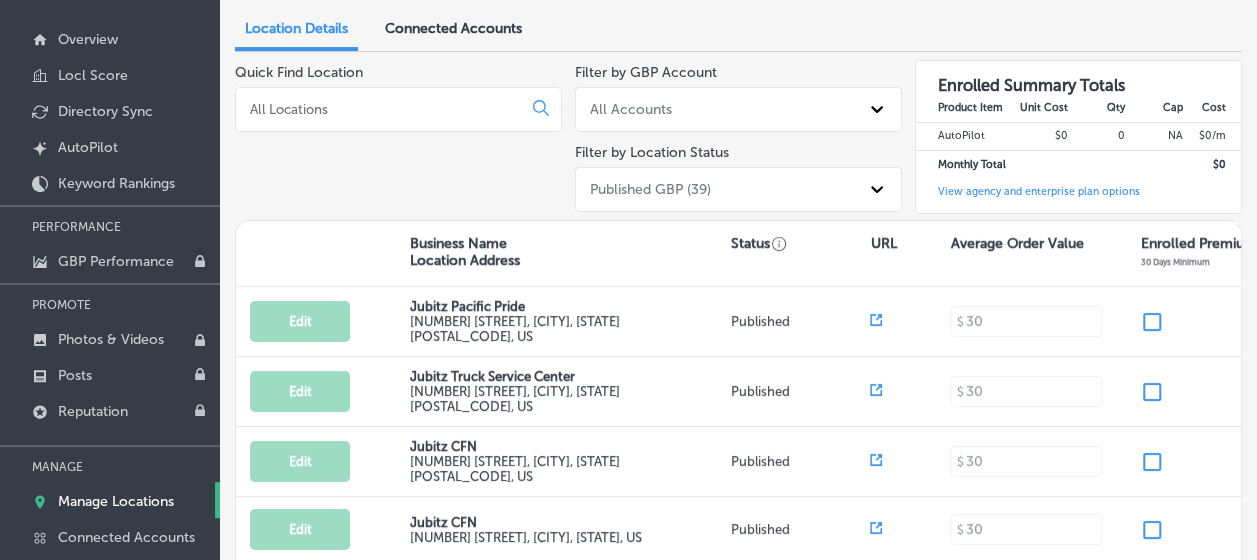 scroll, scrollTop: 0, scrollLeft: 0, axis: both 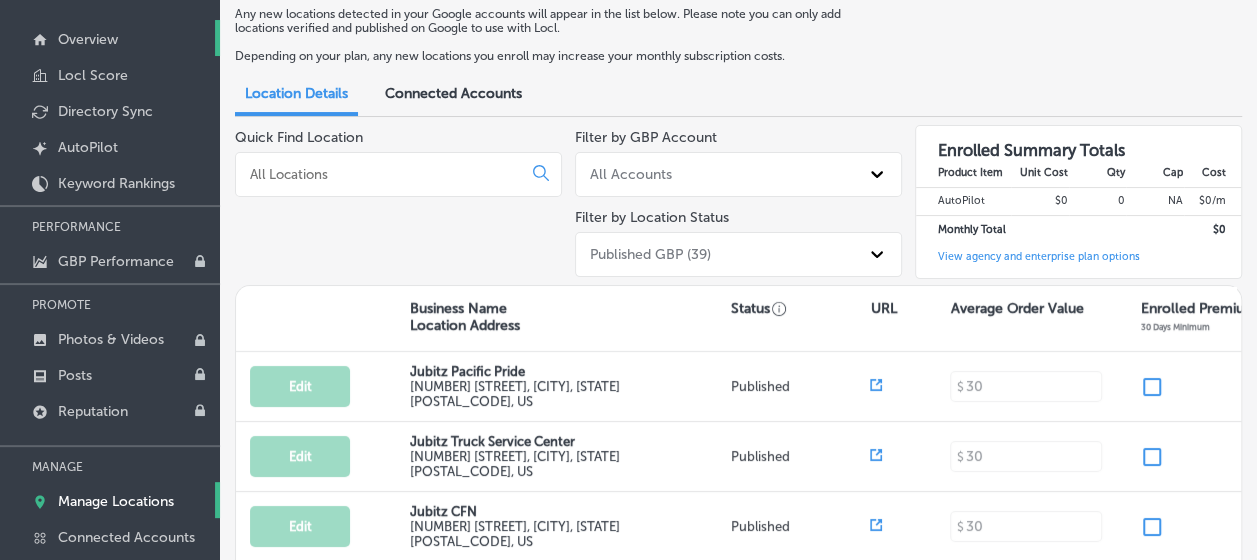 click on "Overview" at bounding box center [110, 38] 